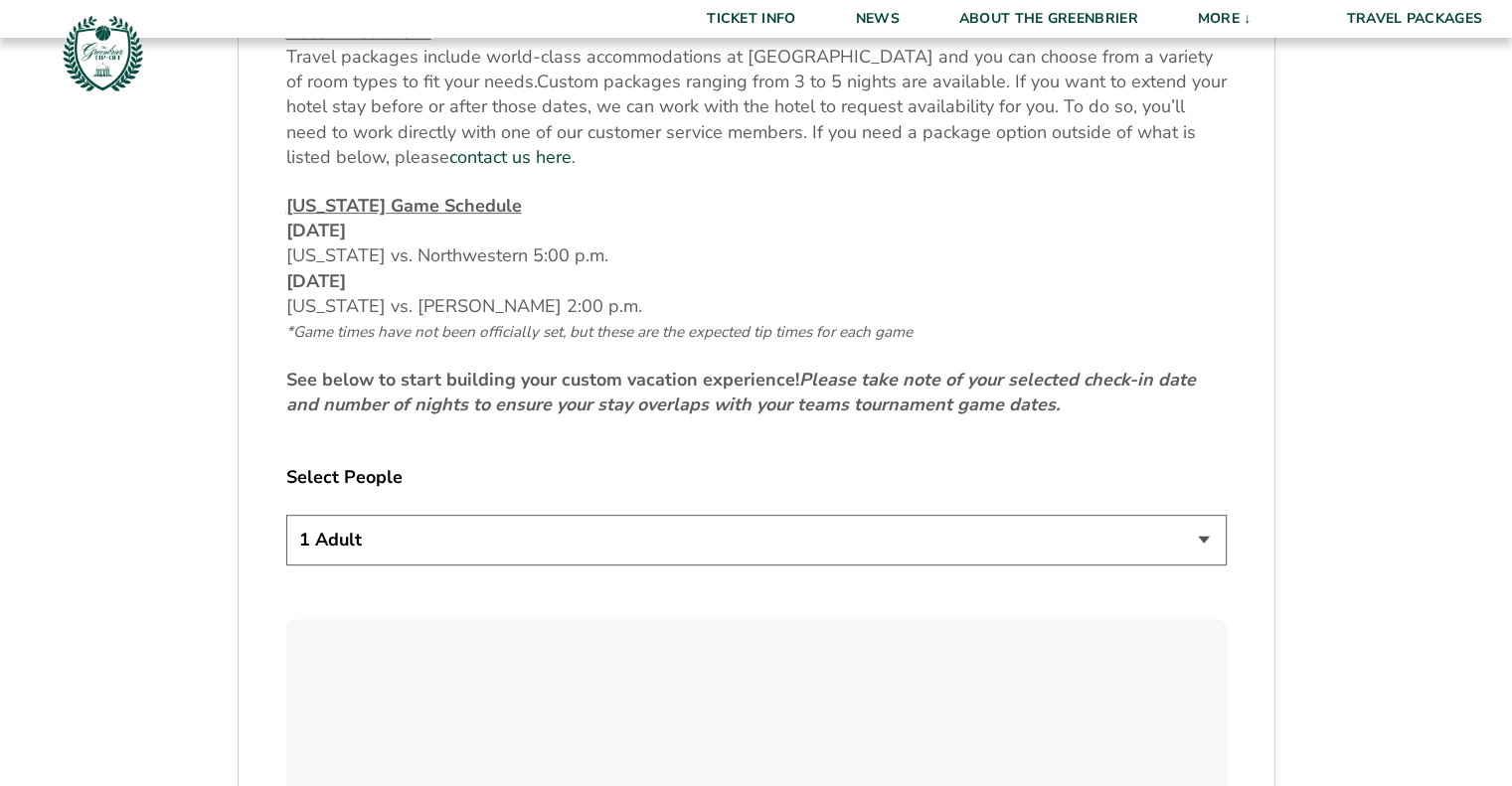 scroll, scrollTop: 994, scrollLeft: 0, axis: vertical 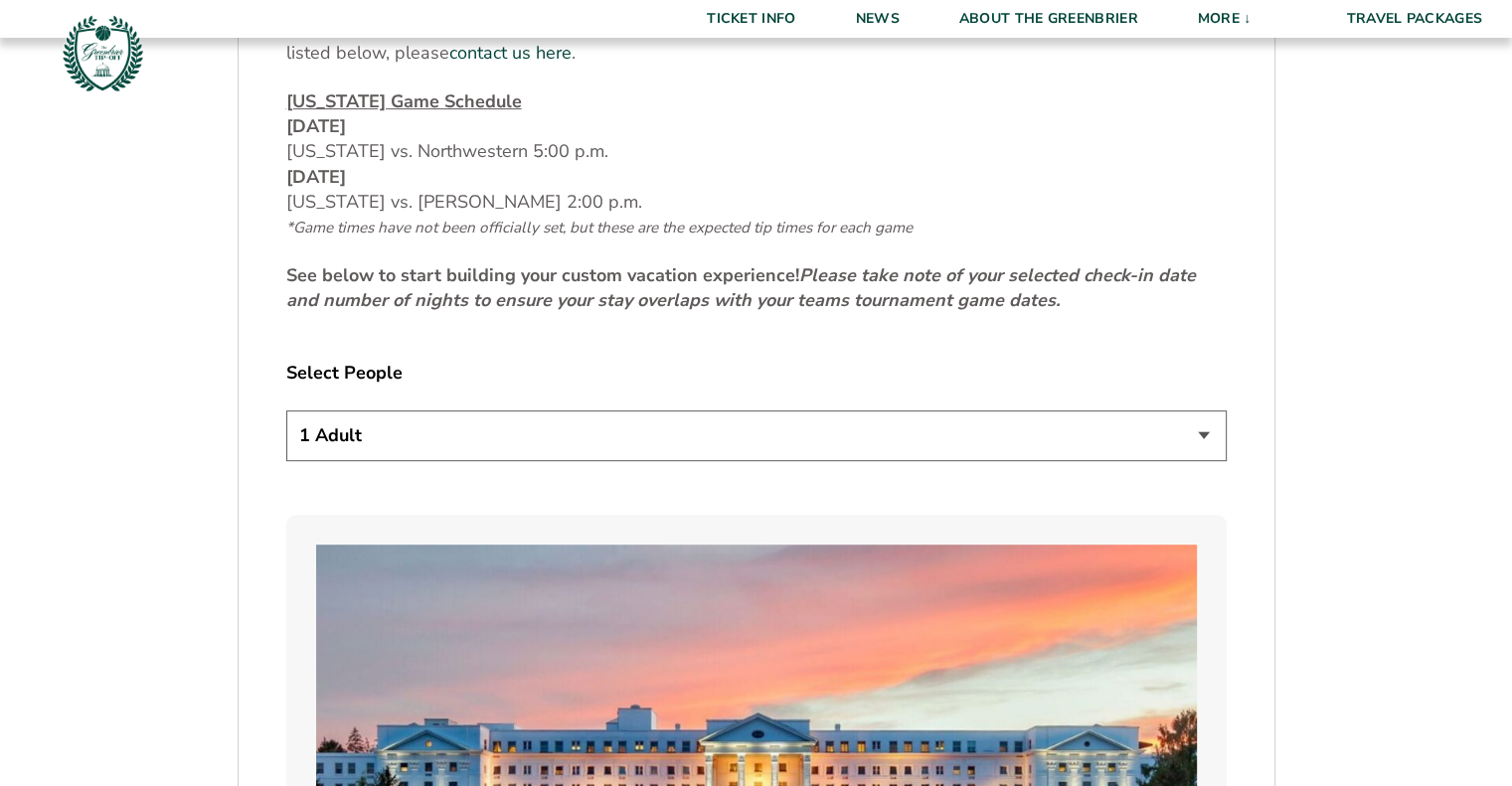 click on "1 Adult
2 Adults
3 Adults
4 Adults
2 Adults + 1 Child
2 Adults + 2 Children
2 Adults + 3 Children" at bounding box center [756, 435] 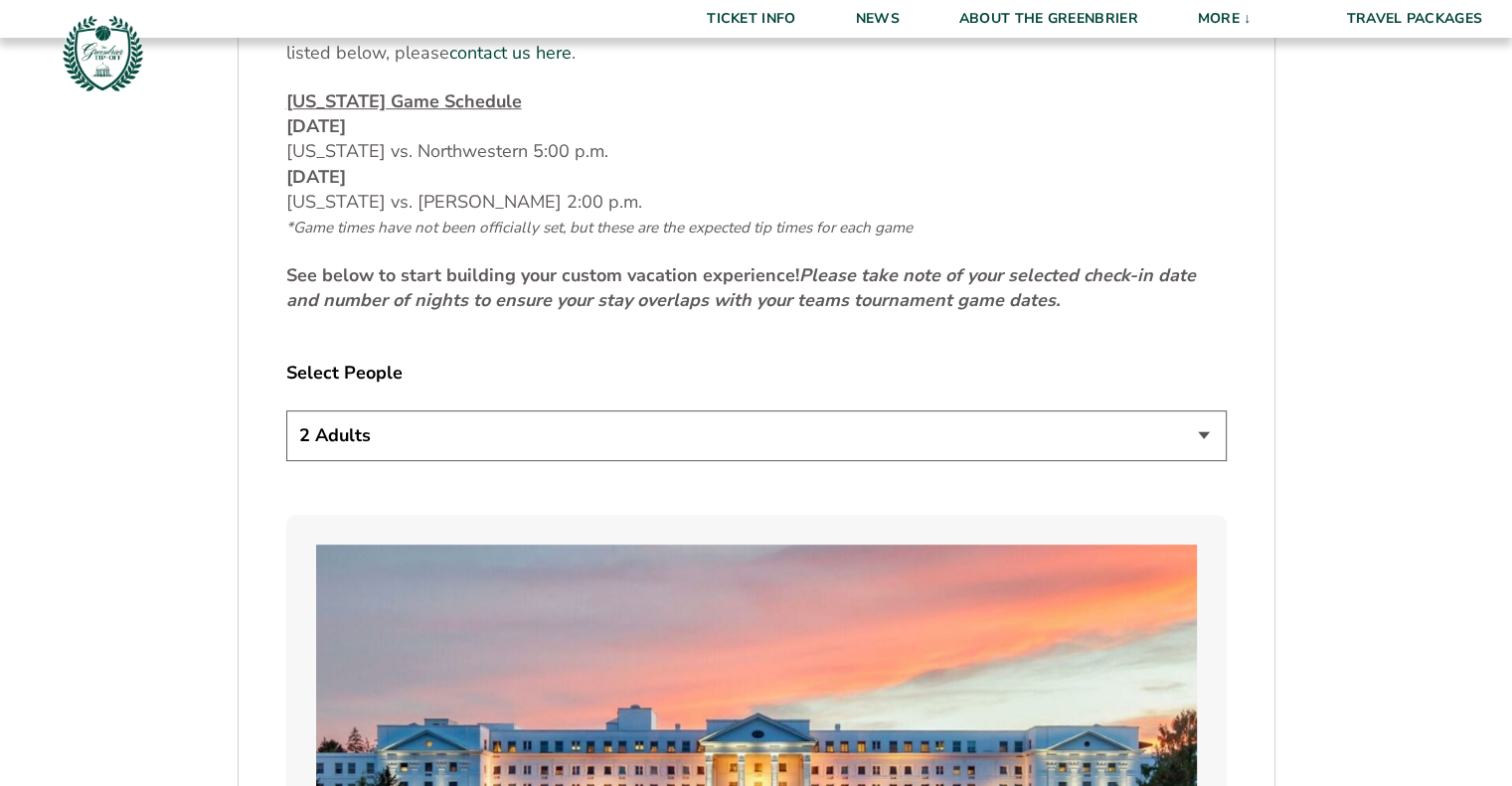 click on "1 Adult
2 Adults
3 Adults
4 Adults
2 Adults + 1 Child
2 Adults + 2 Children
2 Adults + 3 Children" at bounding box center (756, 435) 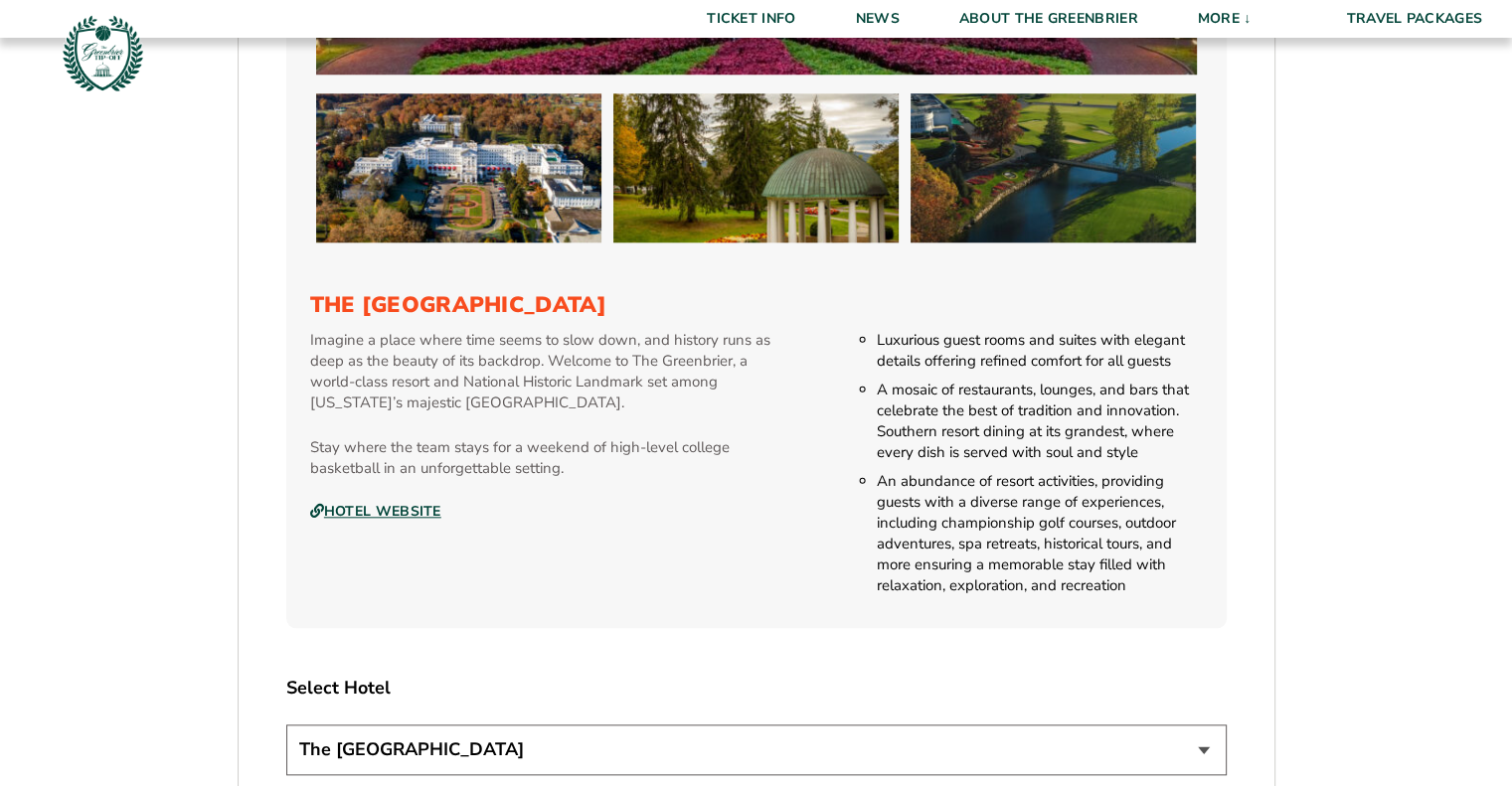 scroll, scrollTop: 2087, scrollLeft: 0, axis: vertical 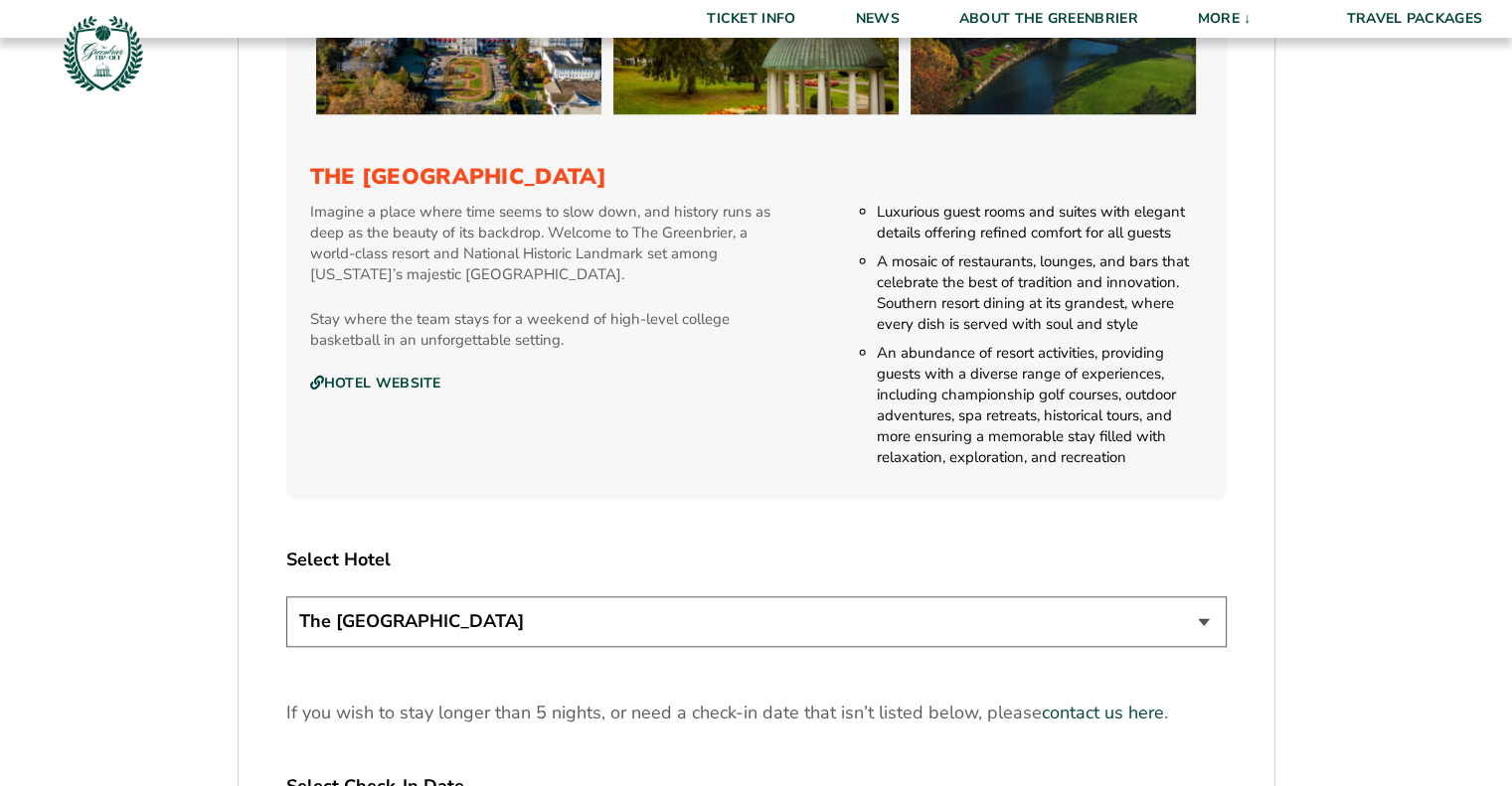 click on "The Greenbrier Resort" at bounding box center (756, 621) 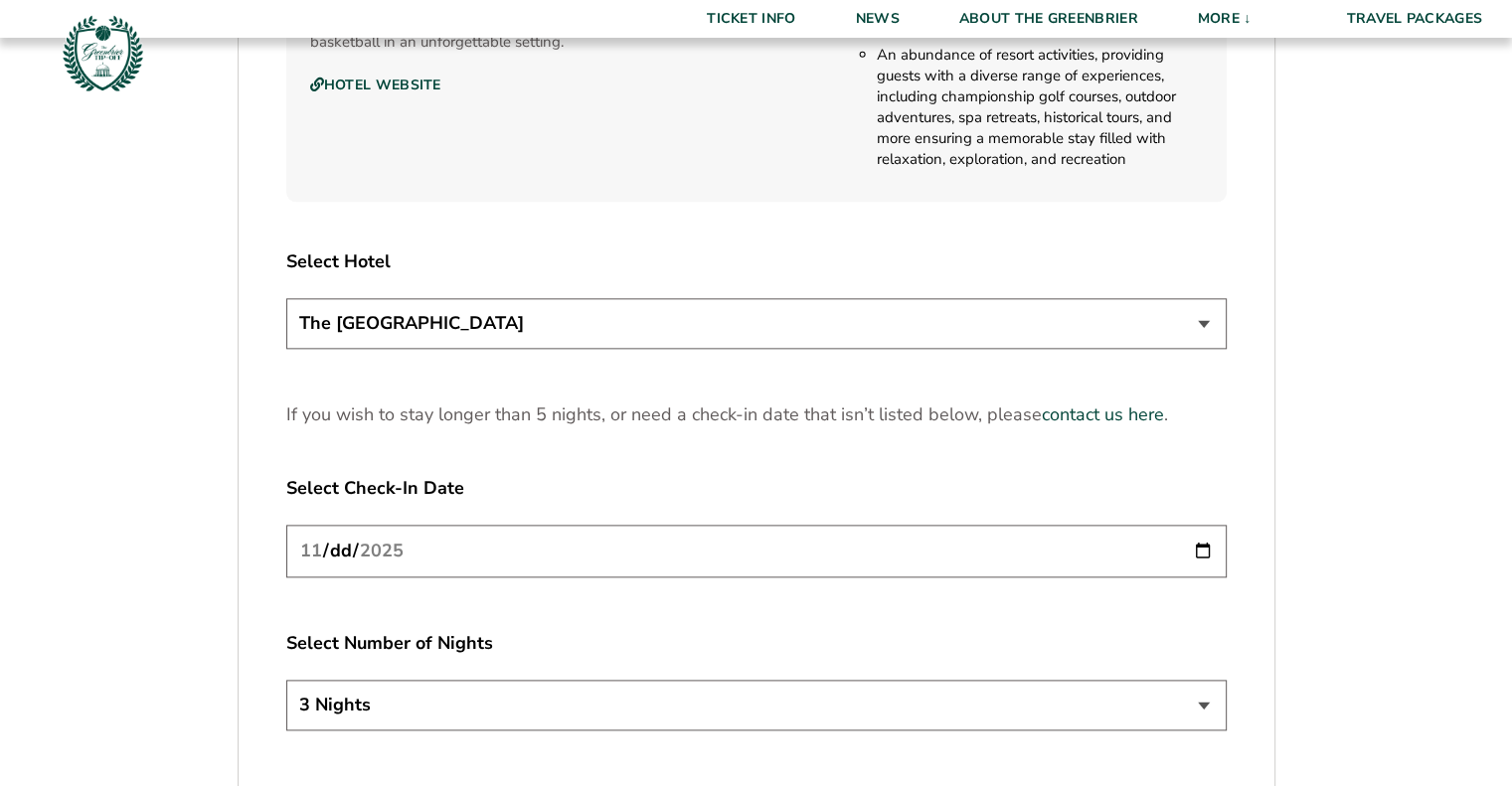 scroll, scrollTop: 2387, scrollLeft: 0, axis: vertical 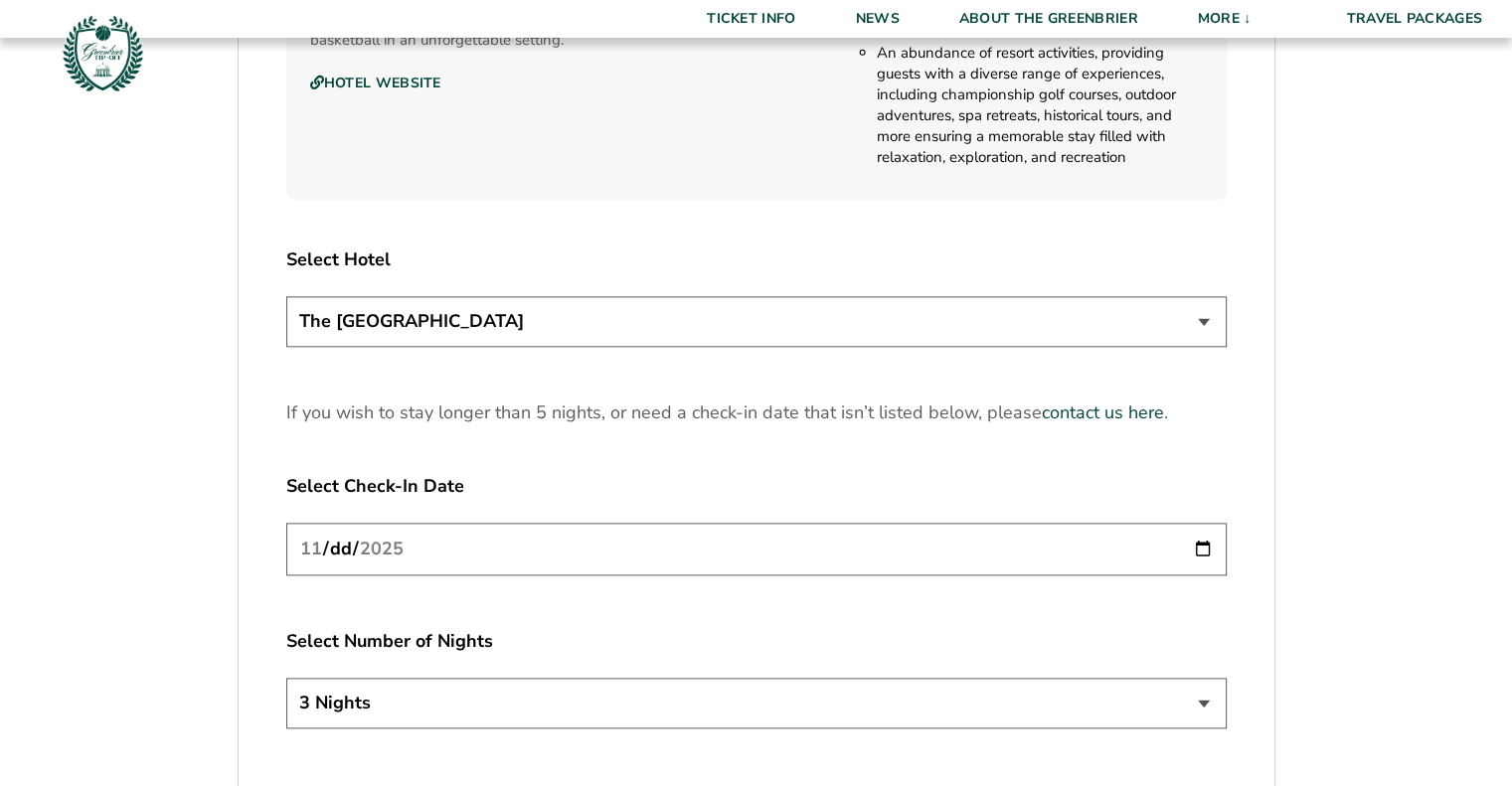 click on "3 Nights
4 Nights
5 Nights" at bounding box center [756, 703] 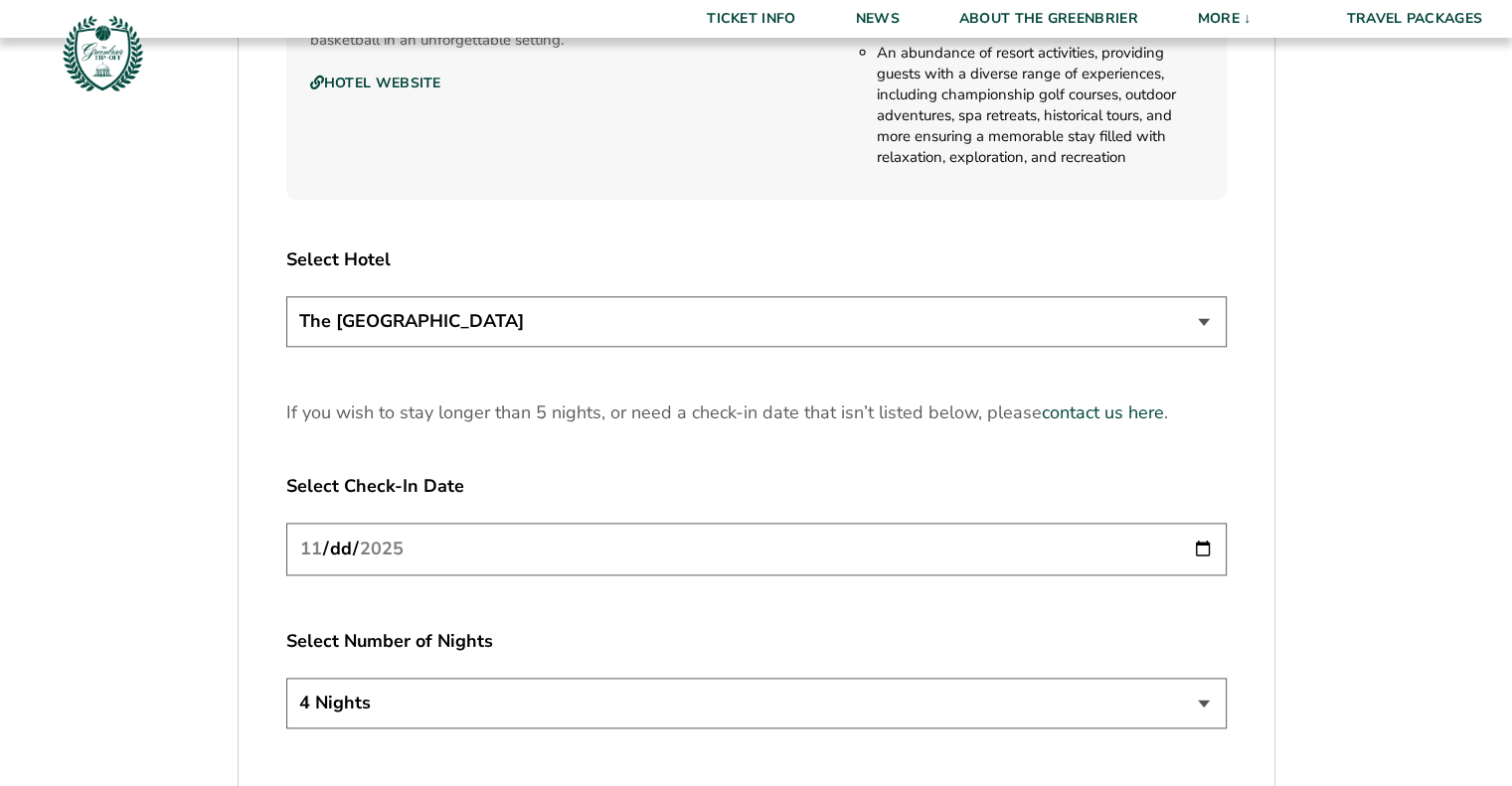 click on "3 Nights
4 Nights
5 Nights" at bounding box center (756, 703) 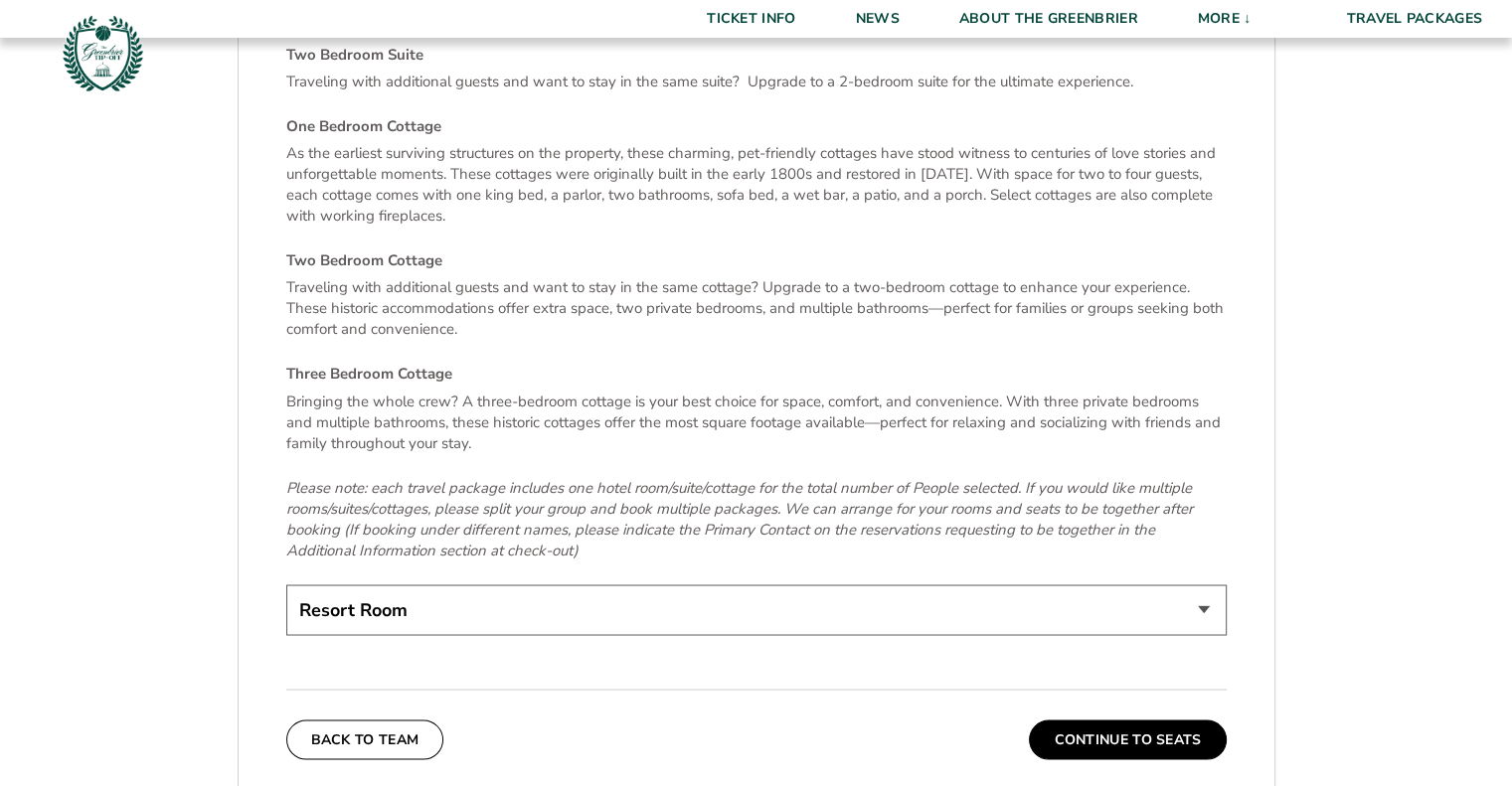 scroll, scrollTop: 3380, scrollLeft: 0, axis: vertical 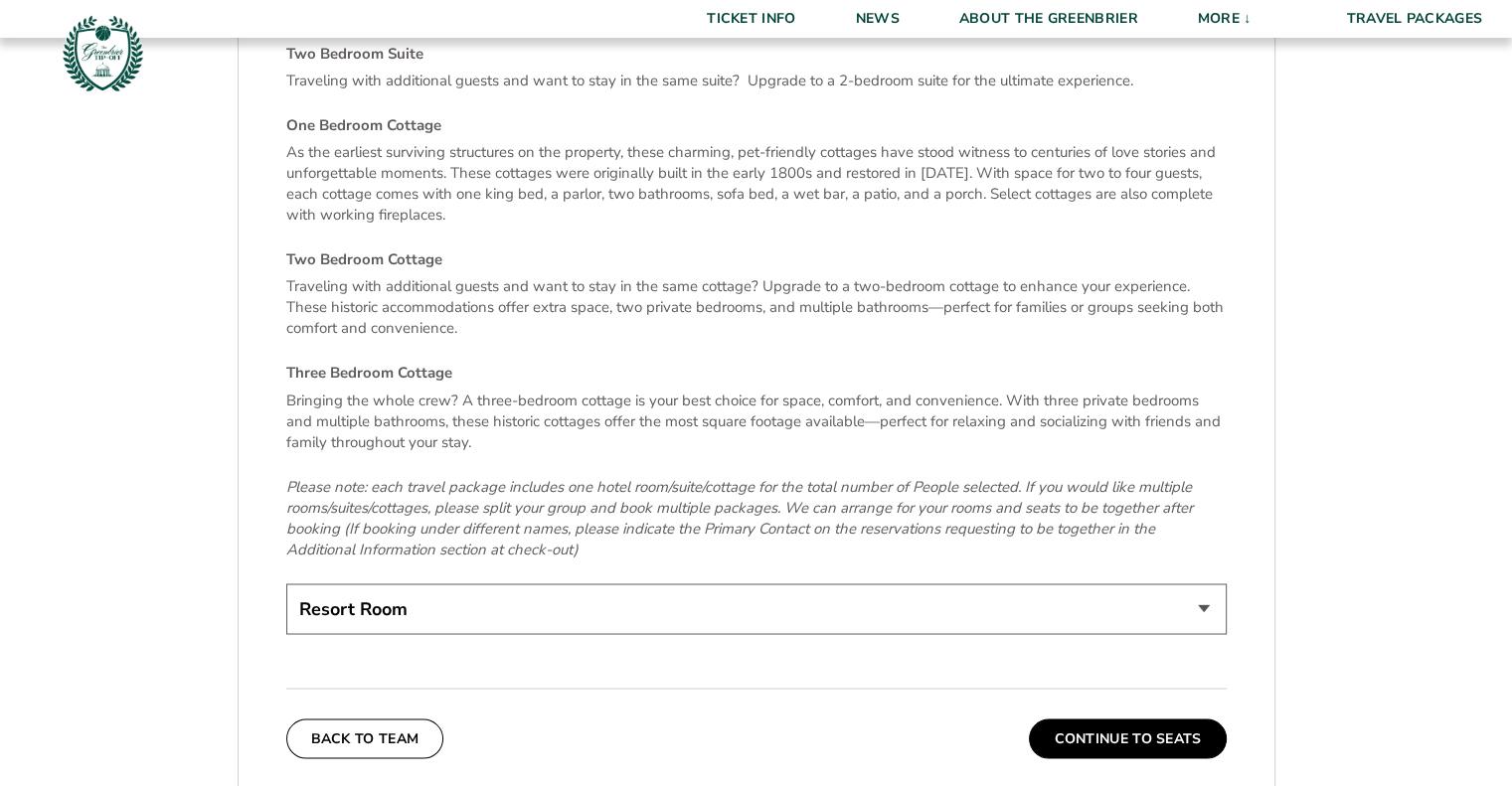 click on "Resort Room  One Bedroom Suite (+$200 per night) Two Bedroom Suite (+$475 per night) One Bedroom Cottage (+$275 per night) Two Bedroom Cottage (+$875 per night) Three Bedroom Cottage (+$1475 per night)" at bounding box center [756, 608] 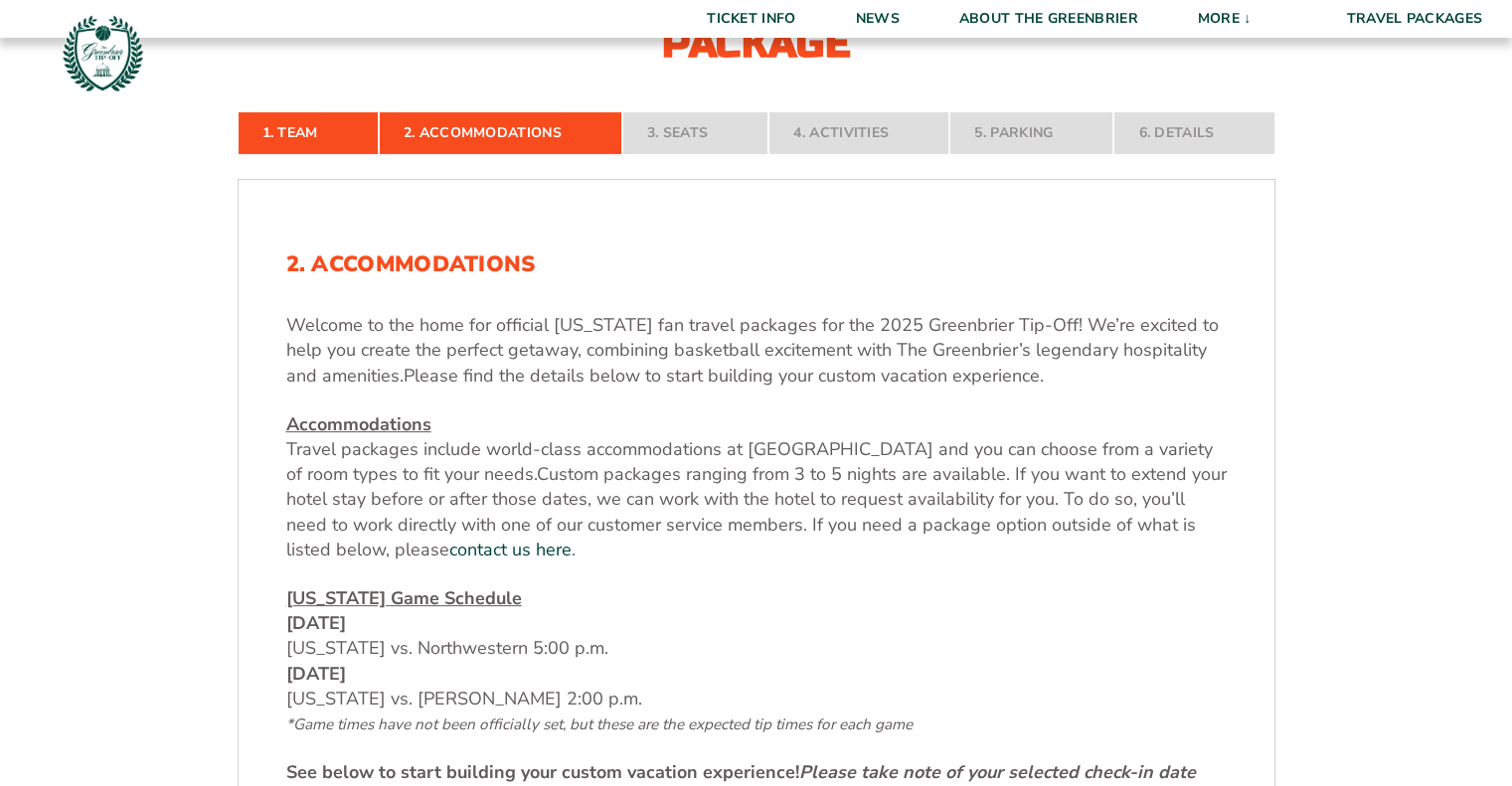 scroll, scrollTop: 1093, scrollLeft: 0, axis: vertical 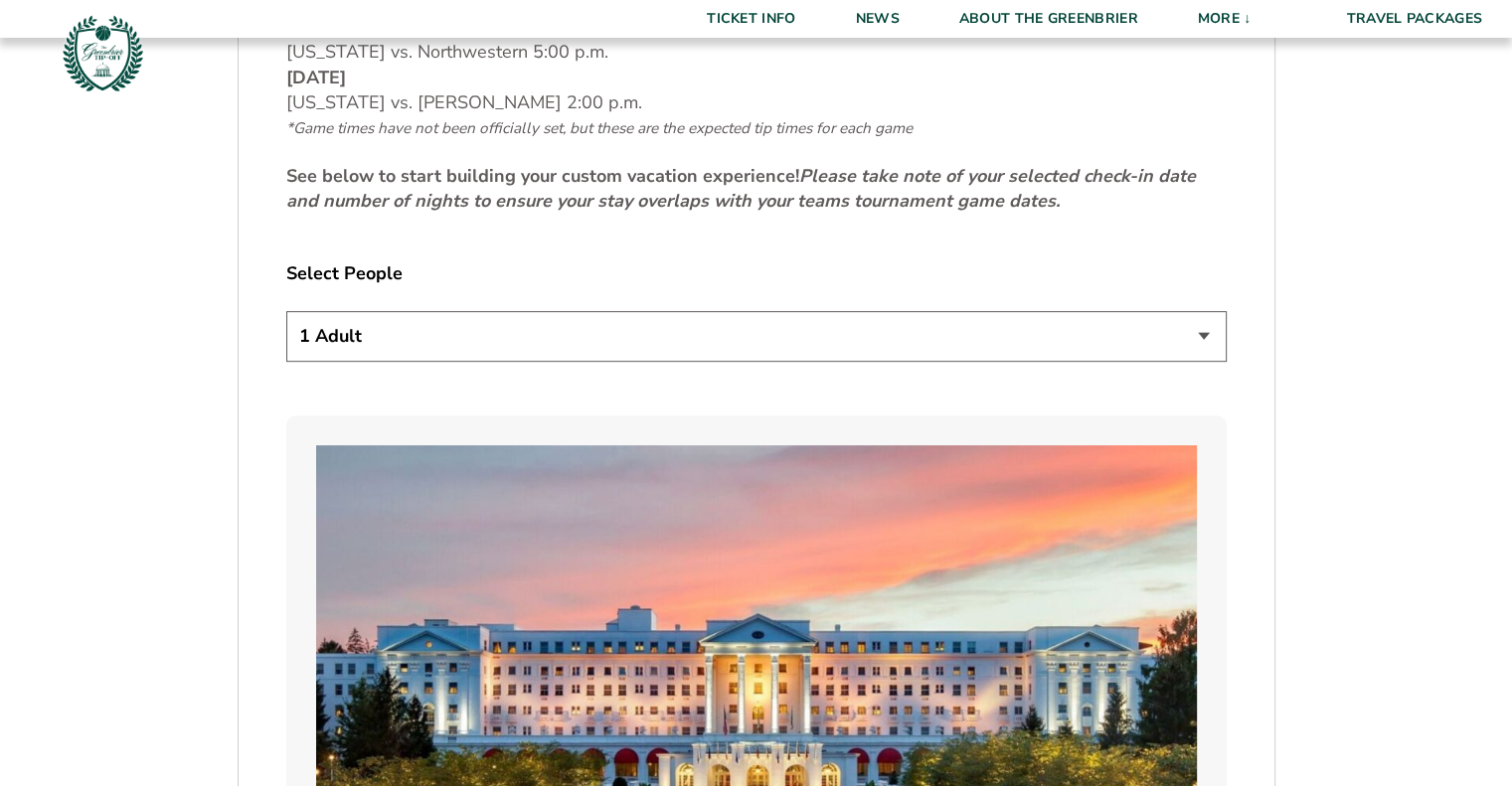click on "1 Adult
2 Adults
3 Adults
4 Adults
2 Adults + 1 Child
2 Adults + 2 Children
2 Adults + 3 Children" at bounding box center [756, 336] 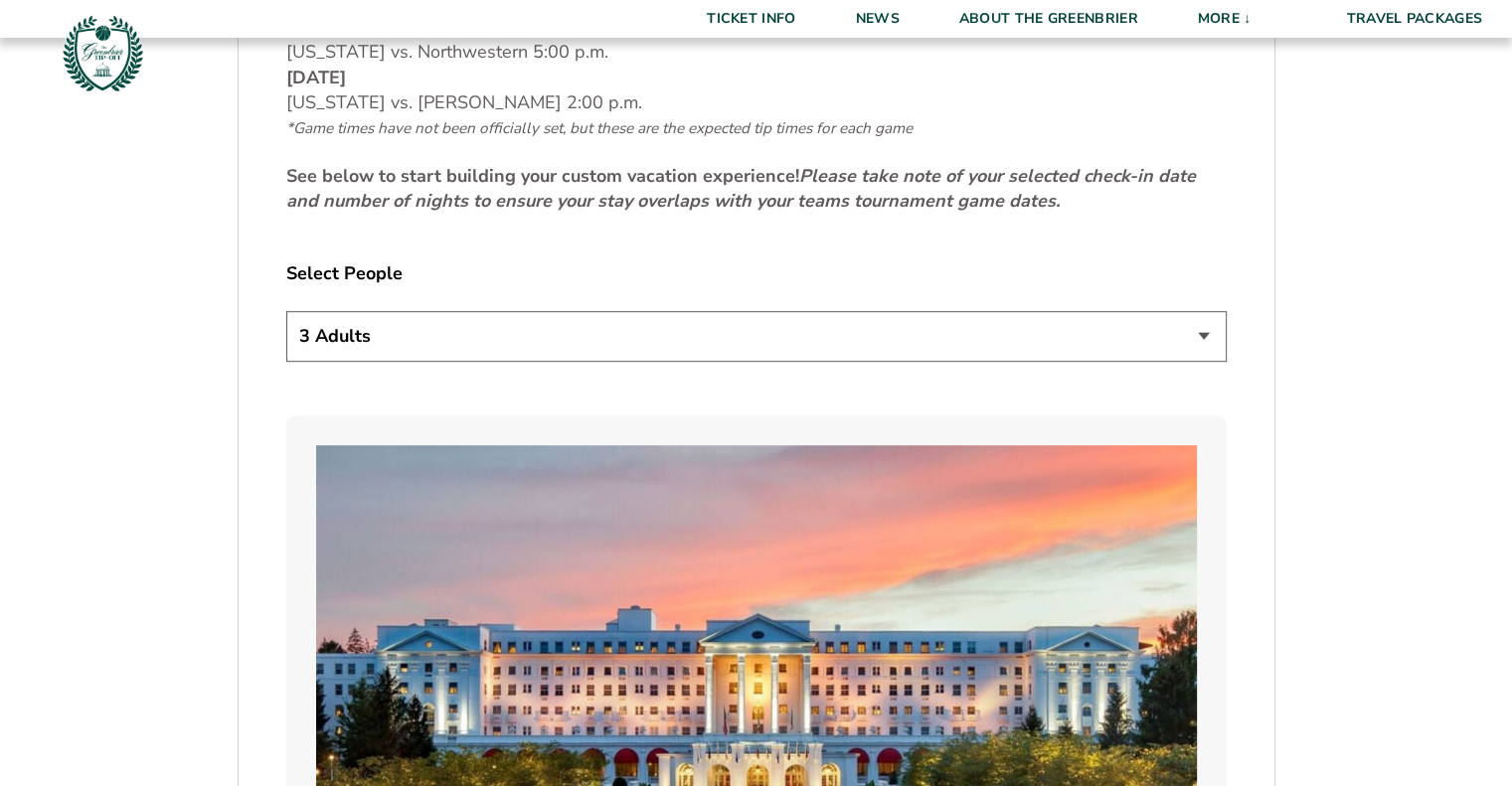 click on "1 Adult
2 Adults
3 Adults
4 Adults
2 Adults + 1 Child
2 Adults + 2 Children
2 Adults + 3 Children" at bounding box center (756, 336) 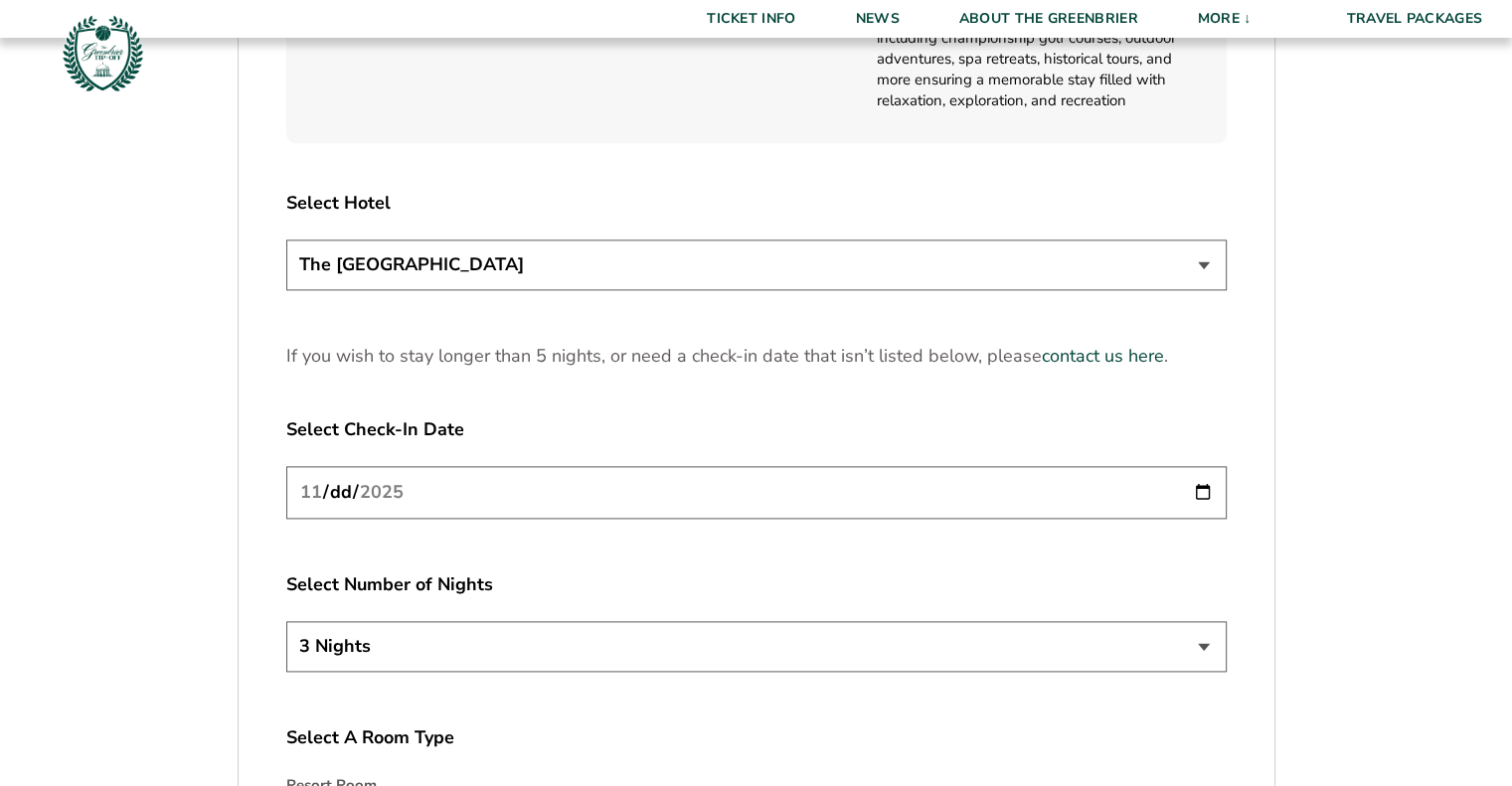scroll, scrollTop: 2484, scrollLeft: 0, axis: vertical 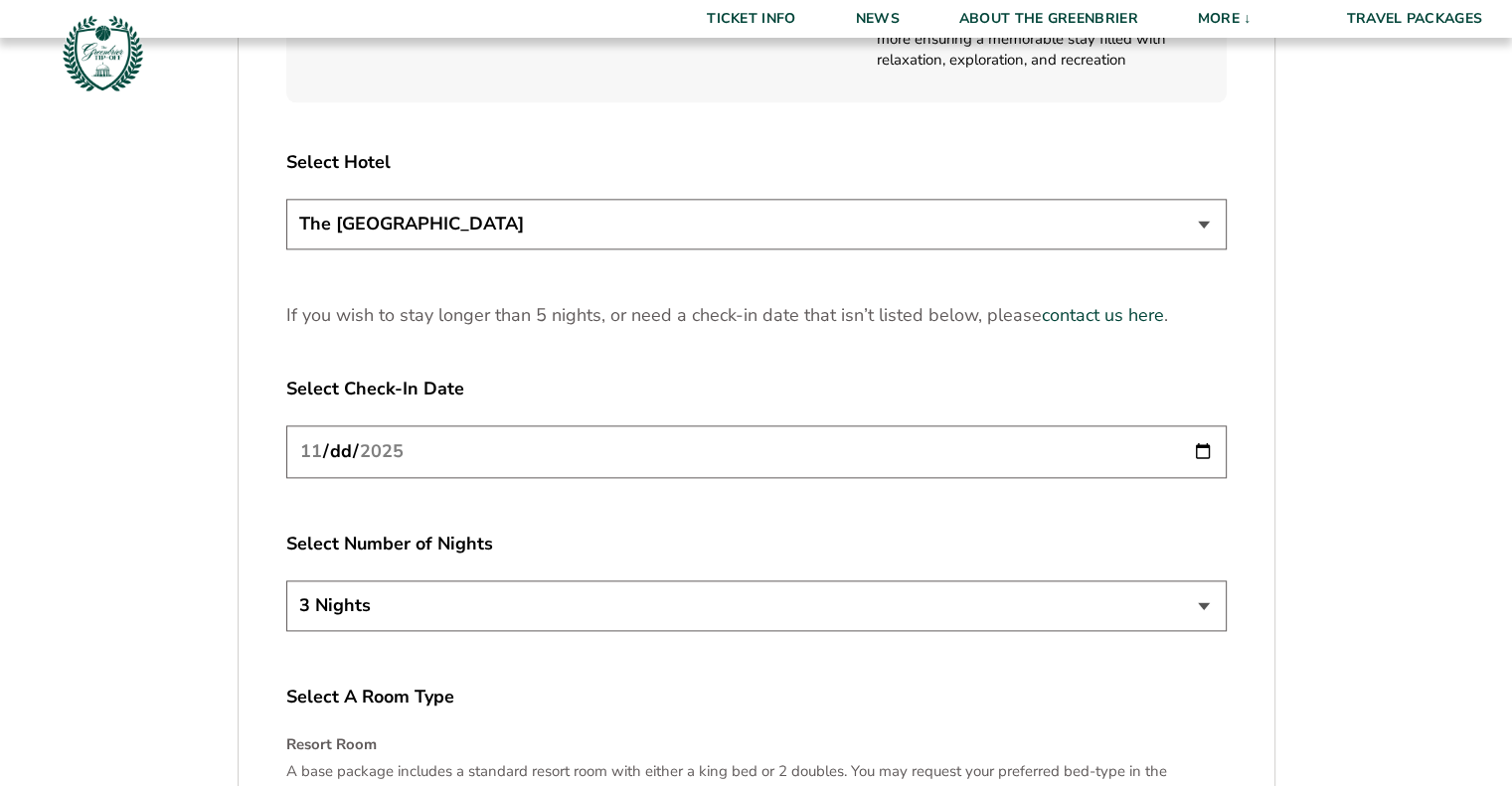 click on "3 Nights
4 Nights
5 Nights" at bounding box center [756, 605] 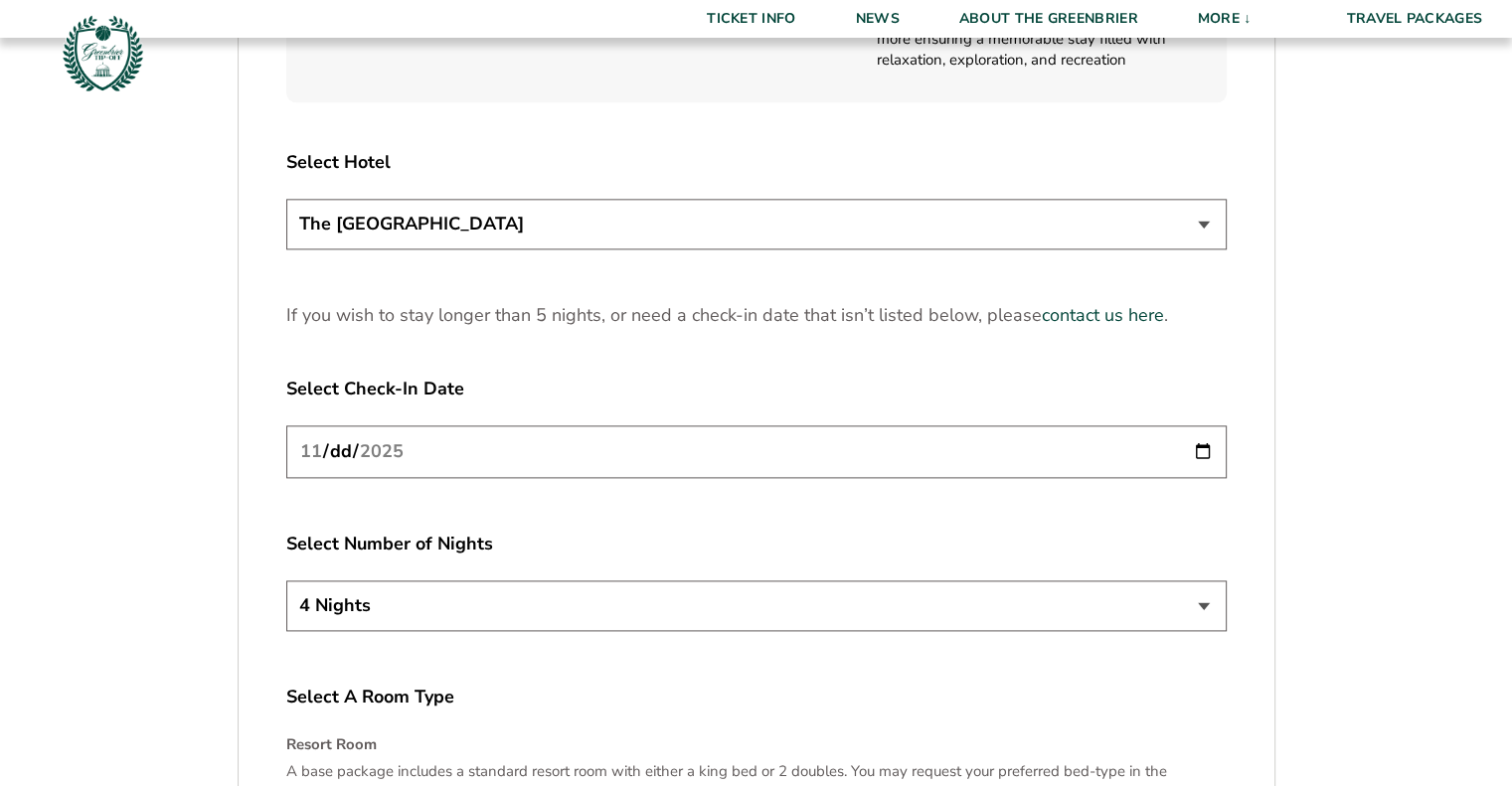 click on "3 Nights
4 Nights
5 Nights" at bounding box center [756, 605] 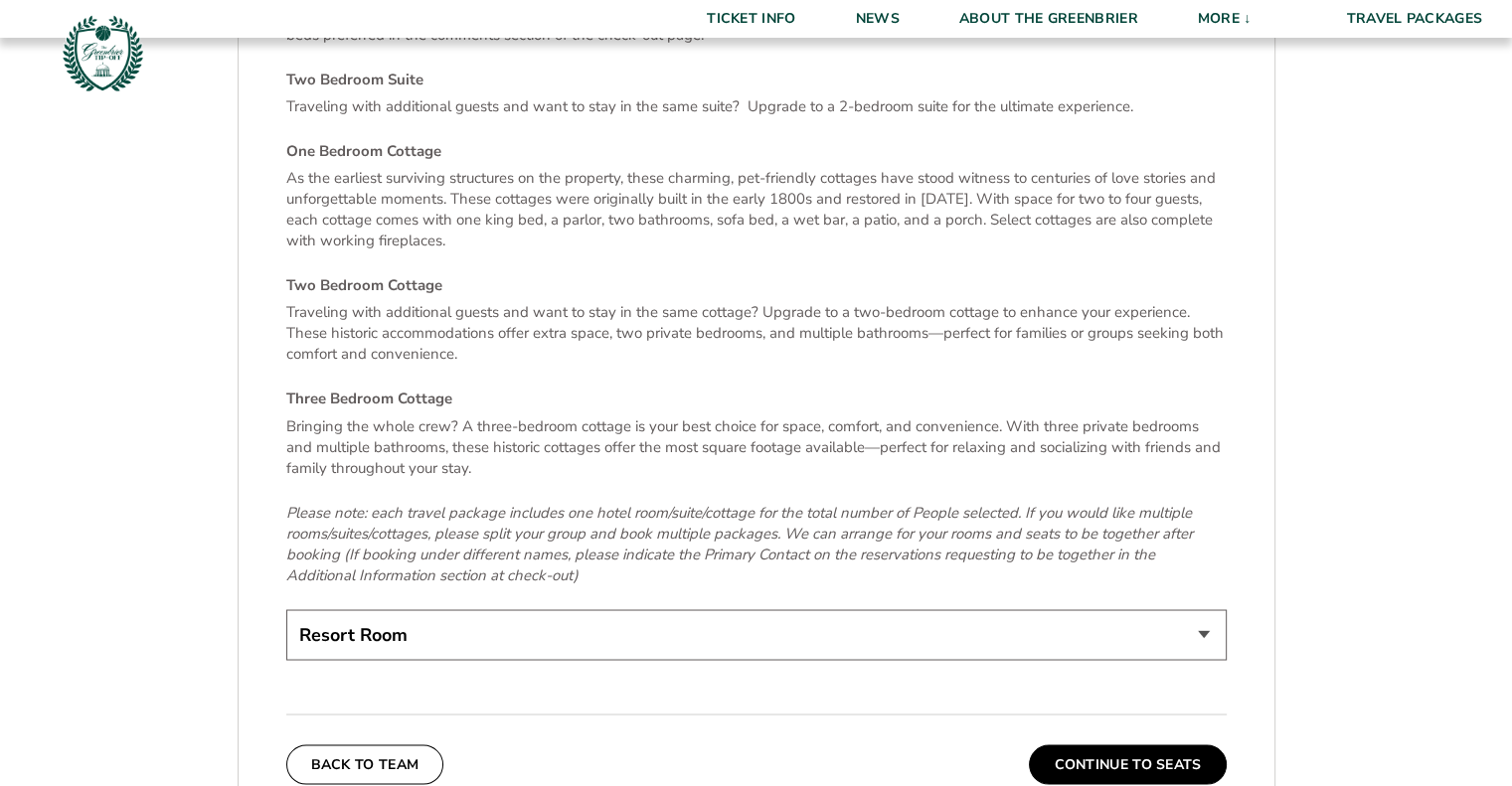 scroll, scrollTop: 3379, scrollLeft: 0, axis: vertical 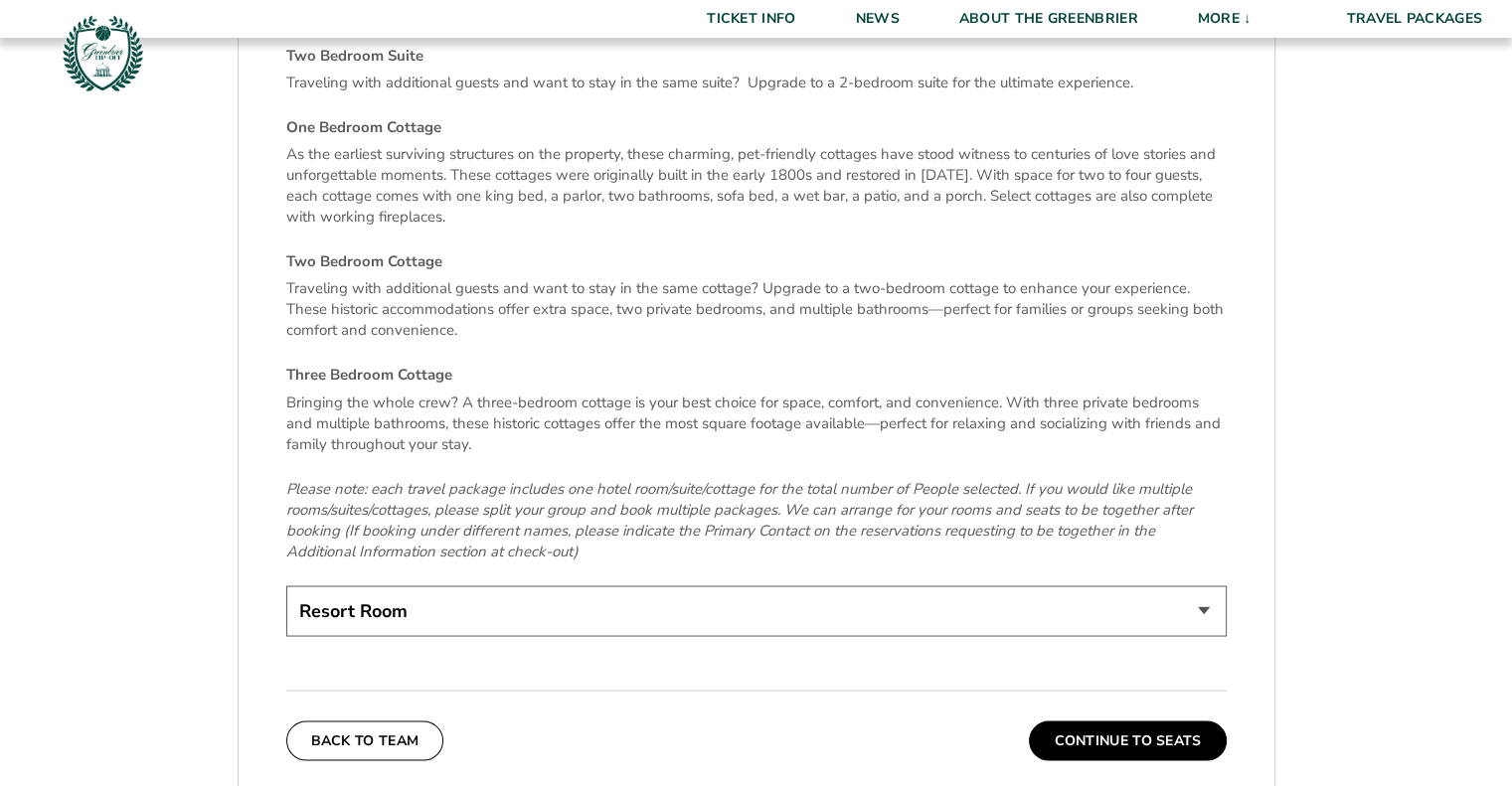 click on "Resort Room  One Bedroom Suite (+$200 per night) Two Bedroom Suite (+$475 per night) One Bedroom Cottage (+$275 per night) Two Bedroom Cottage (+$875 per night) Three Bedroom Cottage (+$1475 per night)" at bounding box center [756, 610] 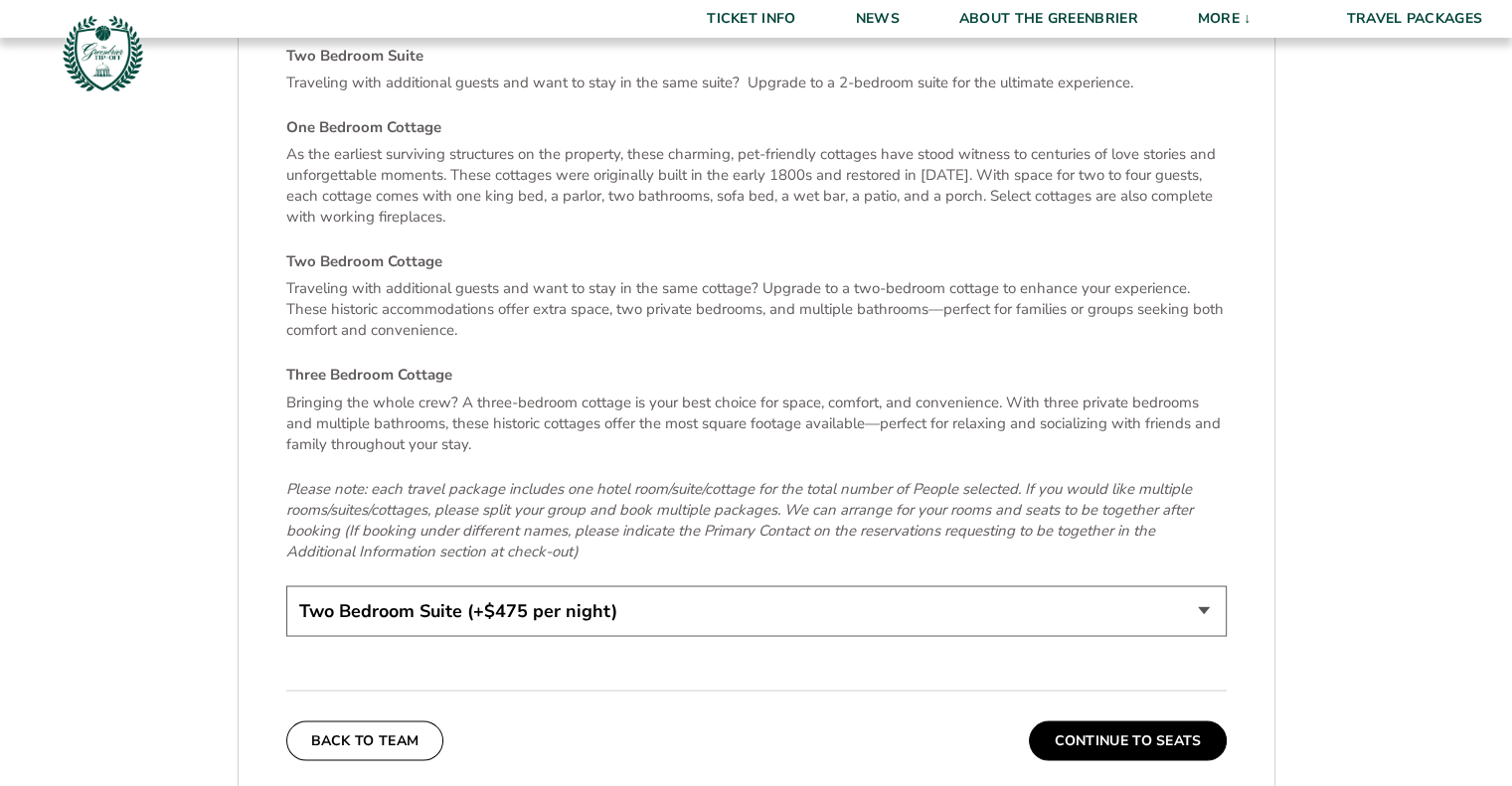 click on "Resort Room  One Bedroom Suite (+$200 per night) Two Bedroom Suite (+$475 per night) One Bedroom Cottage (+$275 per night) Two Bedroom Cottage (+$875 per night) Three Bedroom Cottage (+$1475 per night)" at bounding box center (756, 610) 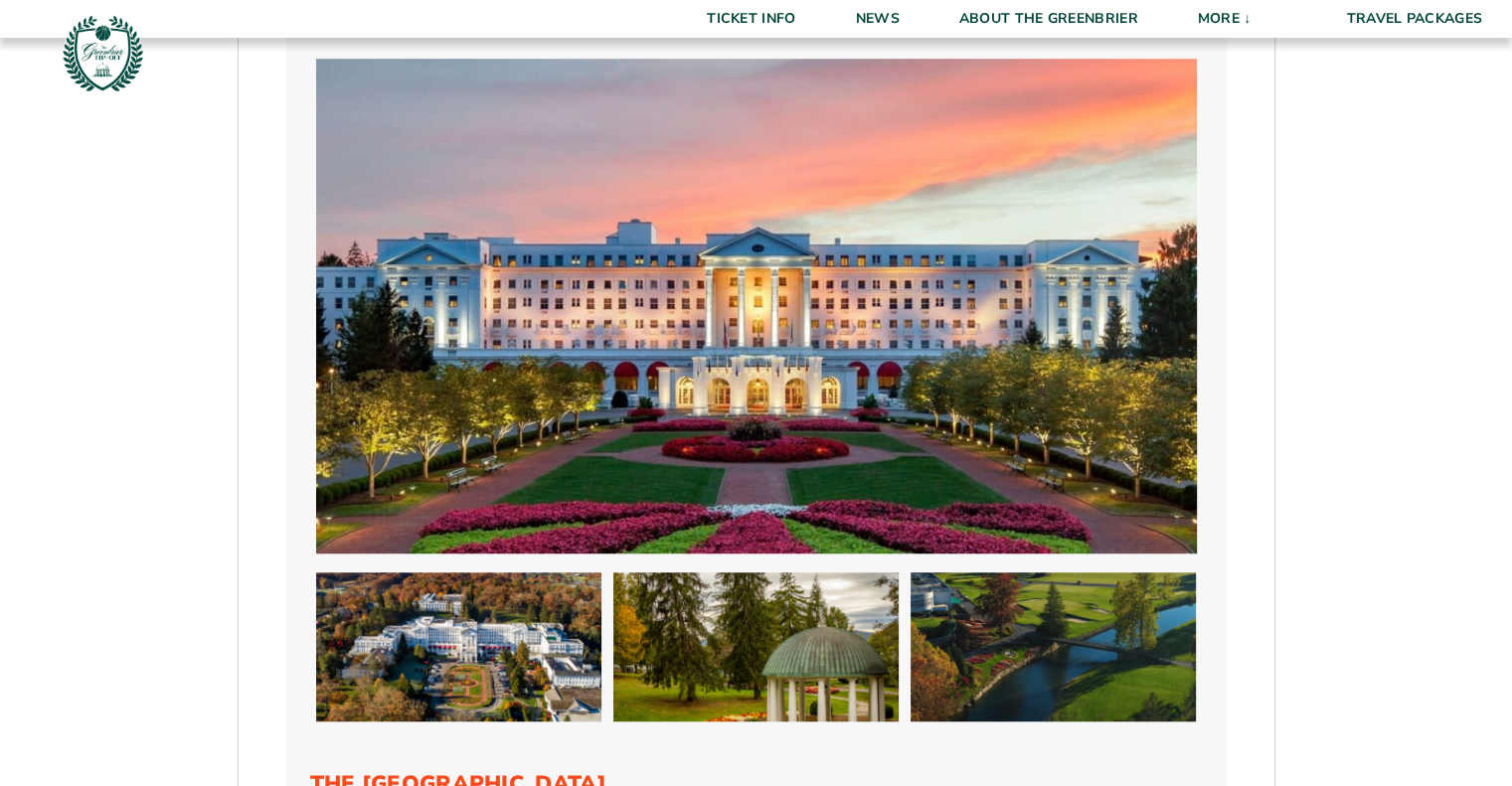 scroll, scrollTop: 1292, scrollLeft: 0, axis: vertical 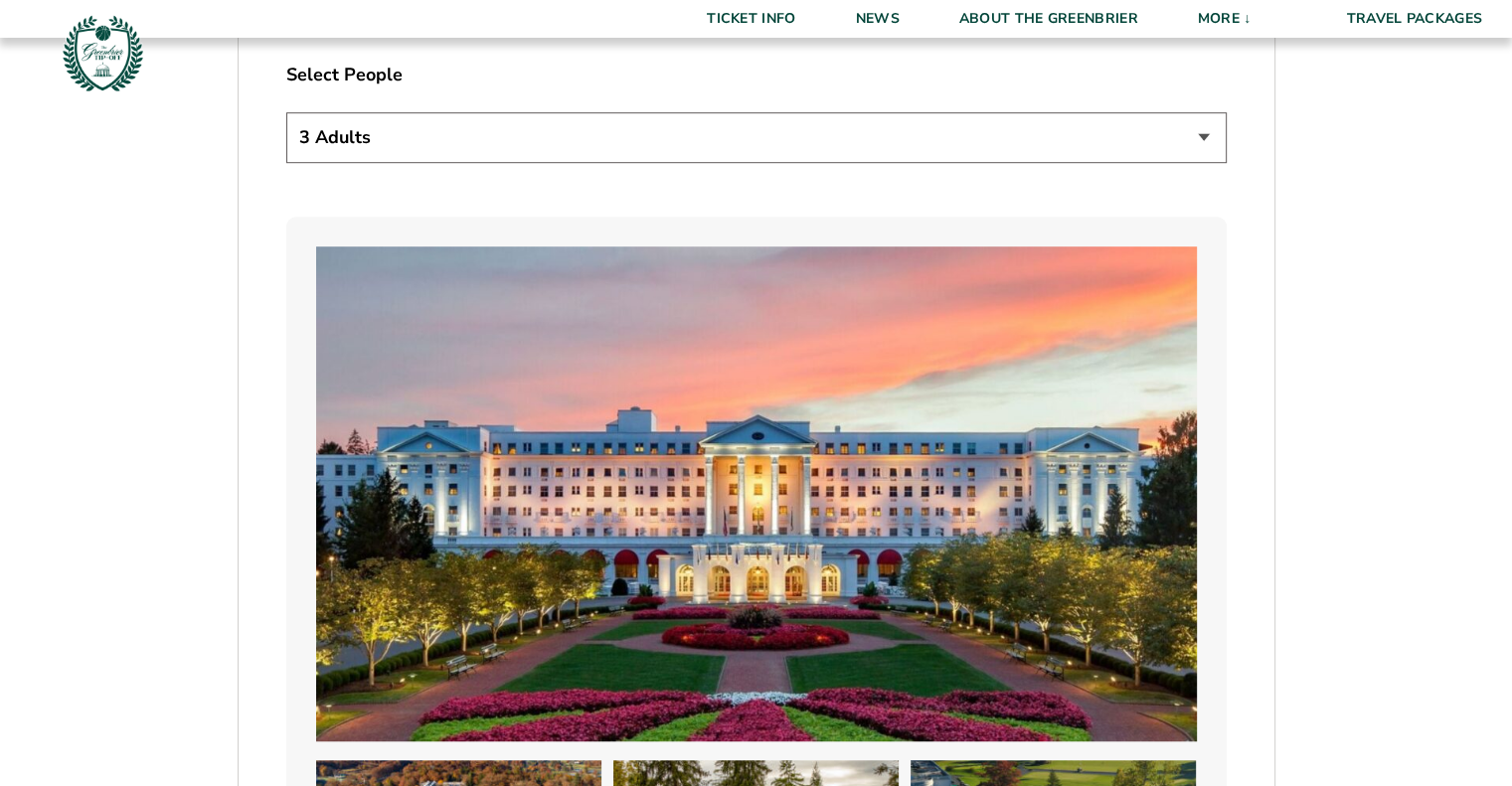 click on "1 Adult
2 Adults
3 Adults
4 Adults
2 Adults + 1 Child
2 Adults + 2 Children
2 Adults + 3 Children" at bounding box center [756, 137] 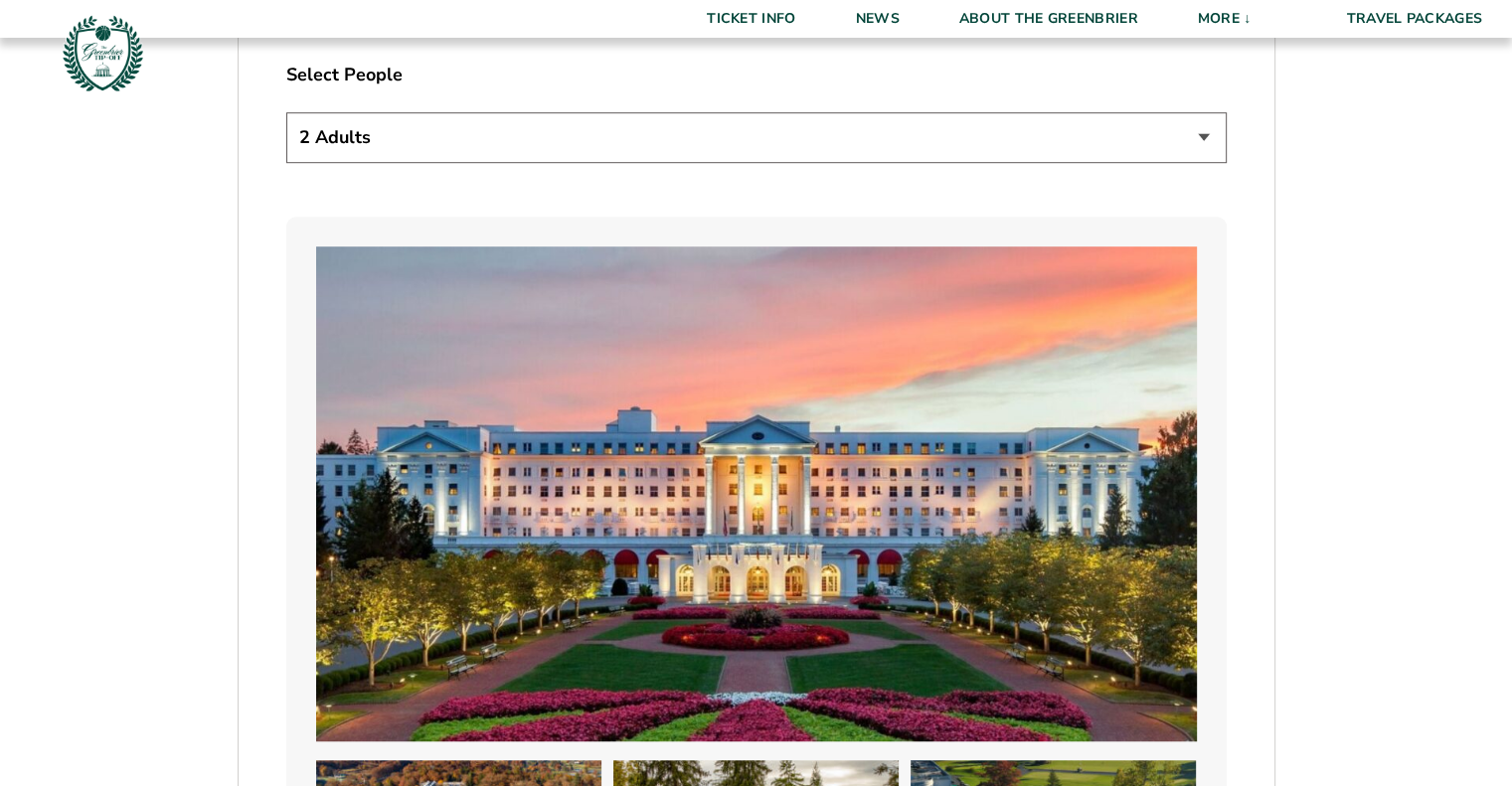 click on "1 Adult
2 Adults
3 Adults
4 Adults
2 Adults + 1 Child
2 Adults + 2 Children
2 Adults + 3 Children" at bounding box center (756, 137) 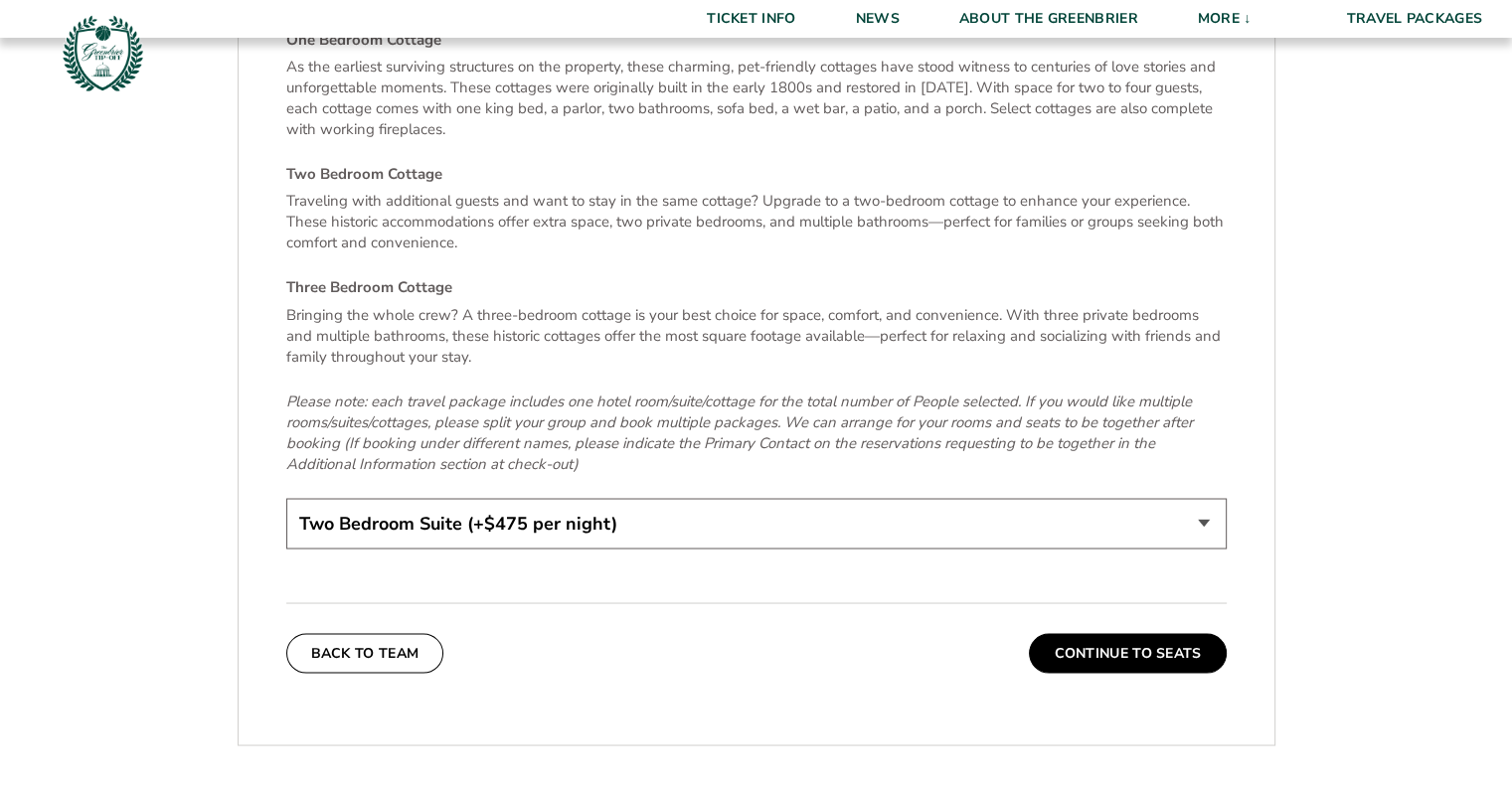 scroll, scrollTop: 3478, scrollLeft: 0, axis: vertical 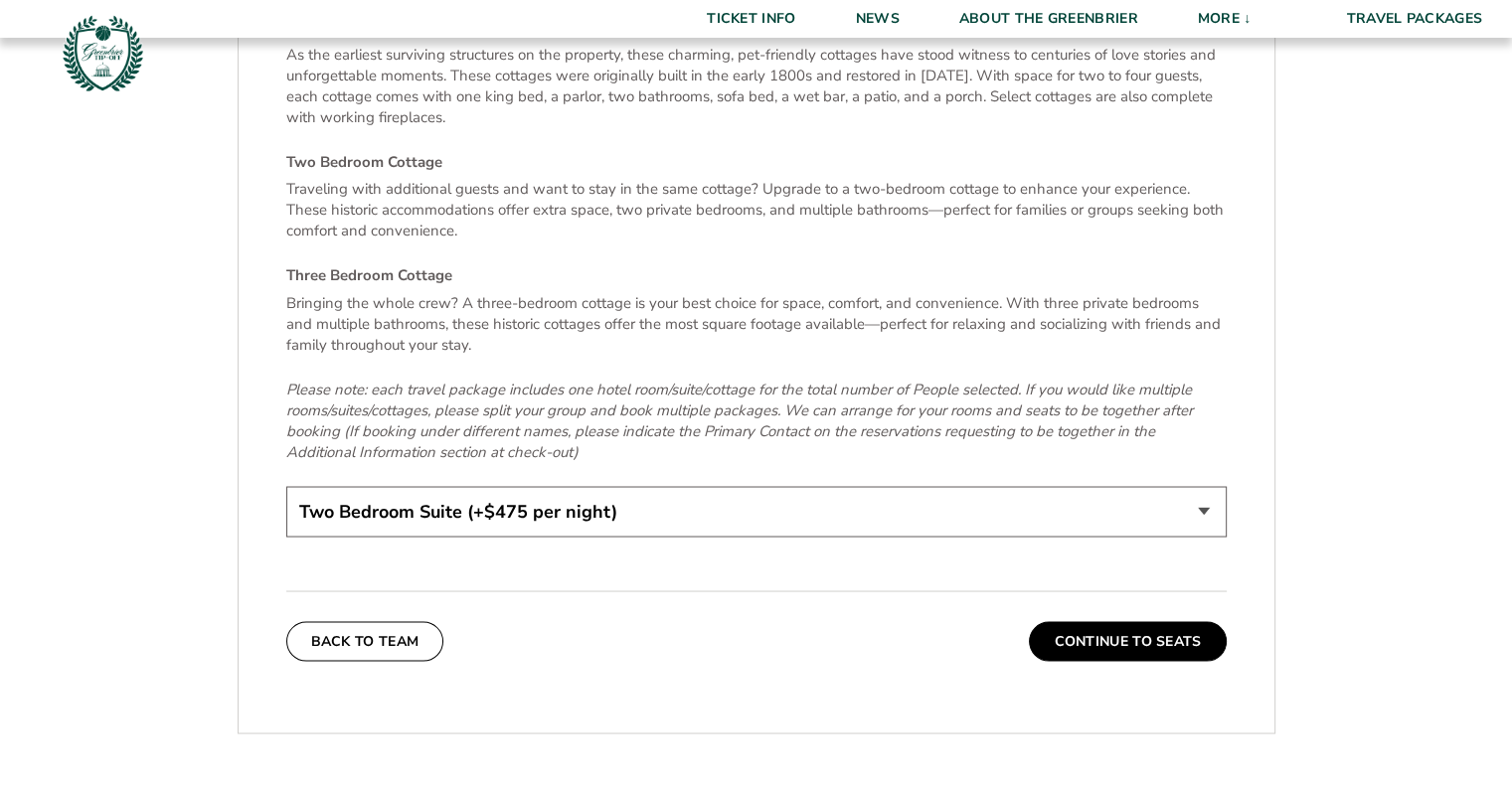 click on "Resort Room  One Bedroom Suite (+$200 per night) Two Bedroom Suite (+$475 per night) One Bedroom Cottage (+$275 per night) Two Bedroom Cottage (+$875 per night) Three Bedroom Cottage (+$1475 per night)" at bounding box center [756, 511] 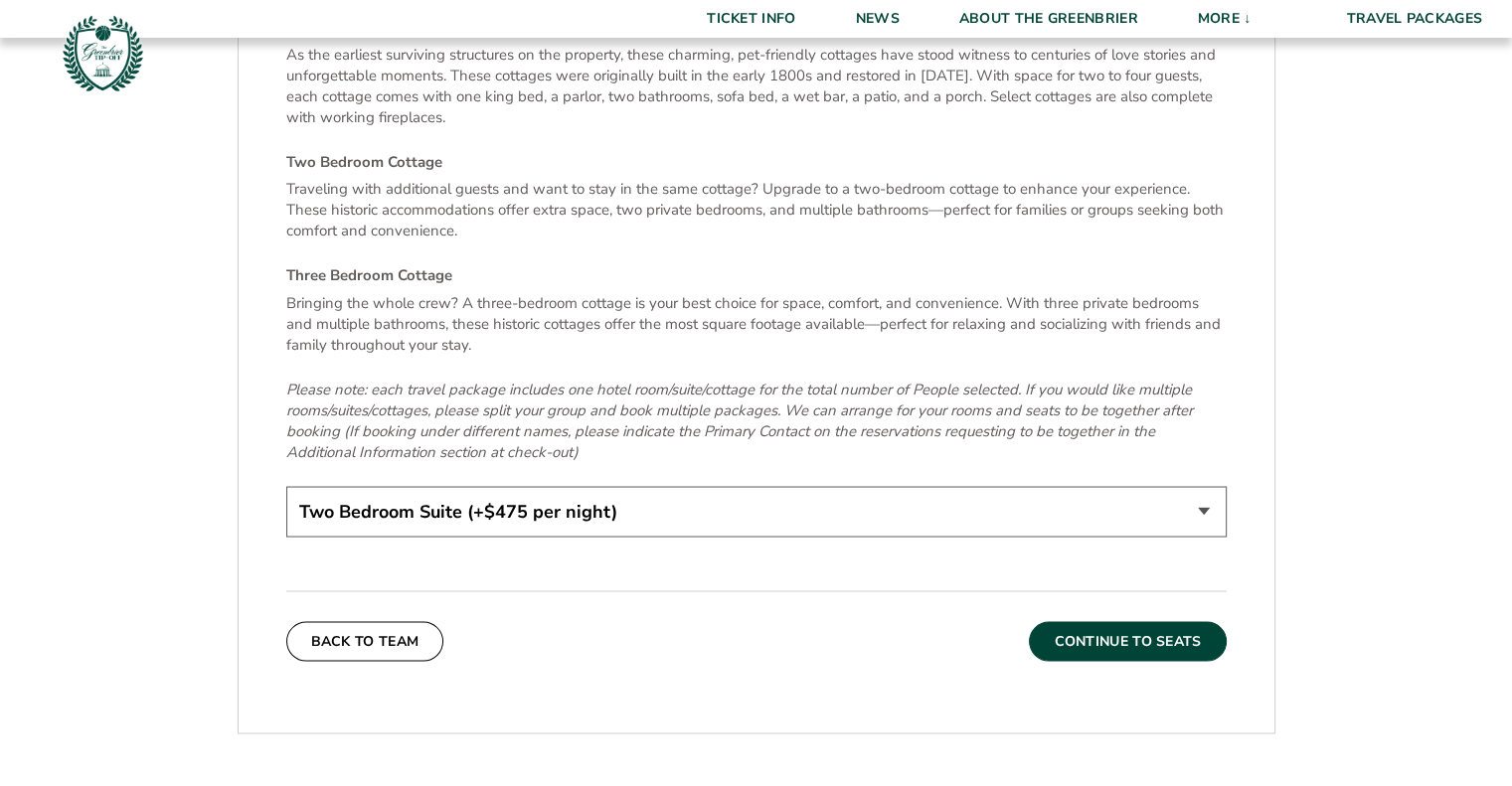 click on "Continue To Seats" at bounding box center [1127, 641] 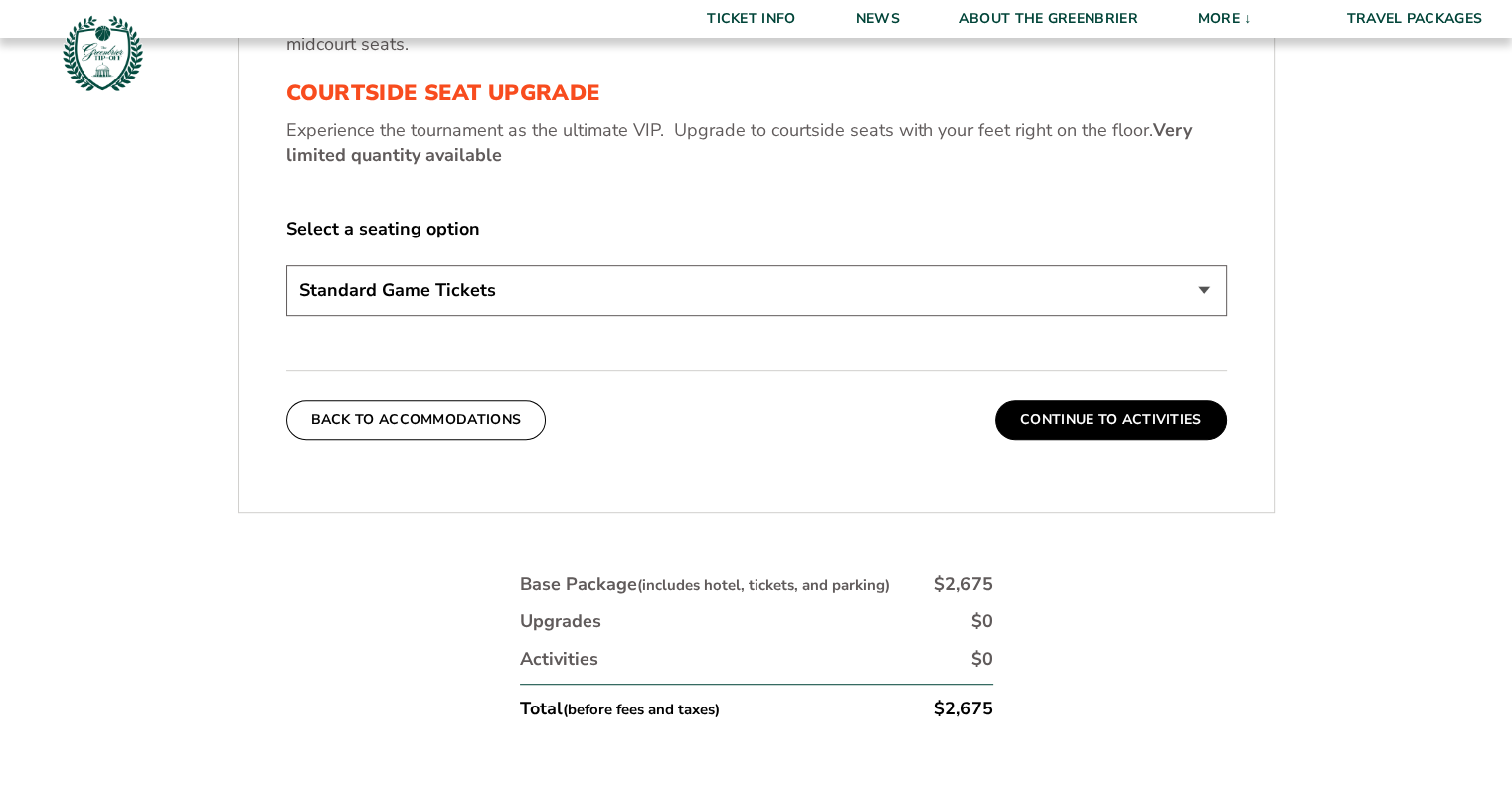 scroll, scrollTop: 967, scrollLeft: 0, axis: vertical 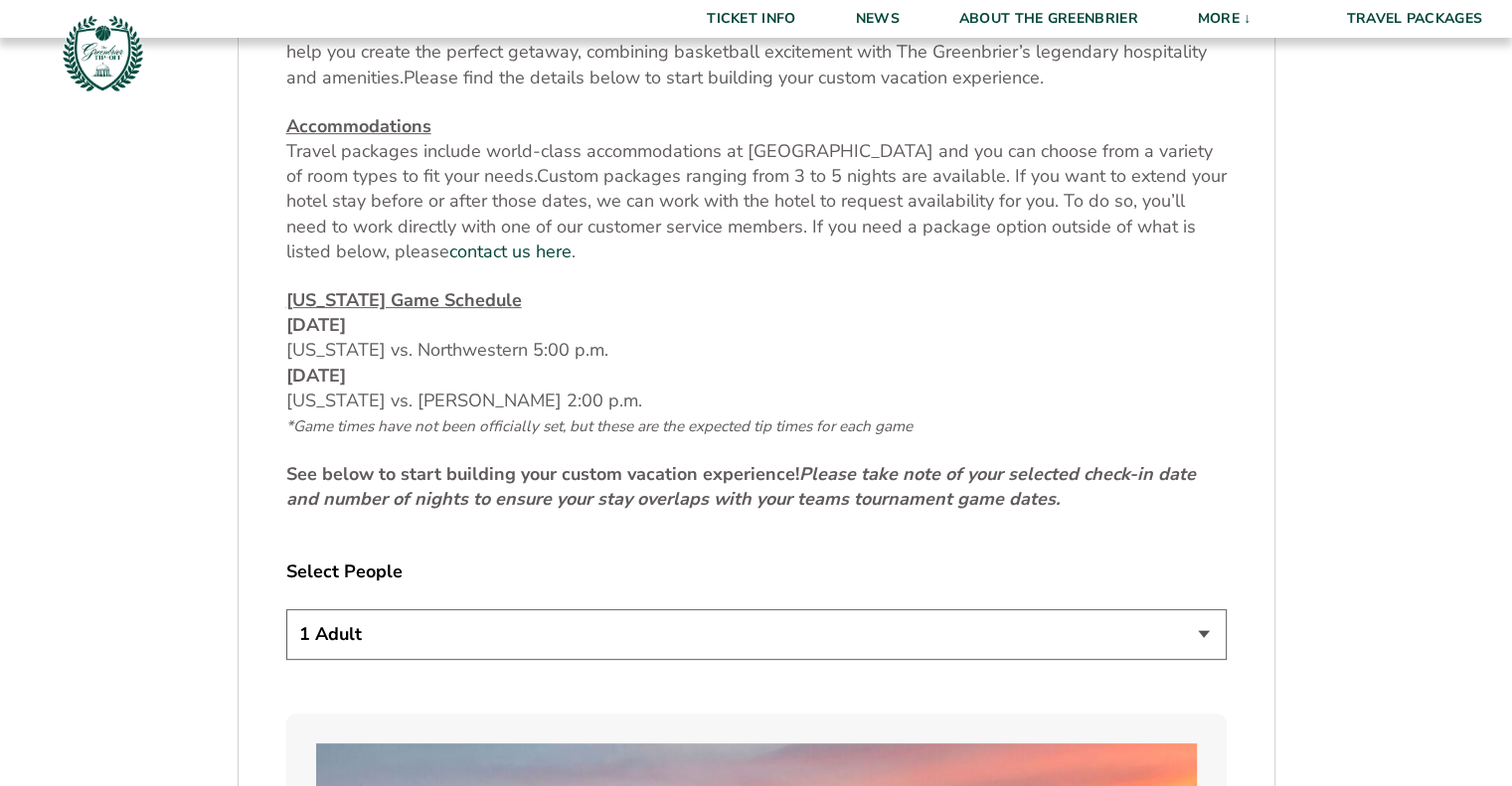 click on "1 Adult
2 Adults
3 Adults
4 Adults
2 Adults + 1 Child
2 Adults + 2 Children
2 Adults + 3 Children" at bounding box center (756, 634) 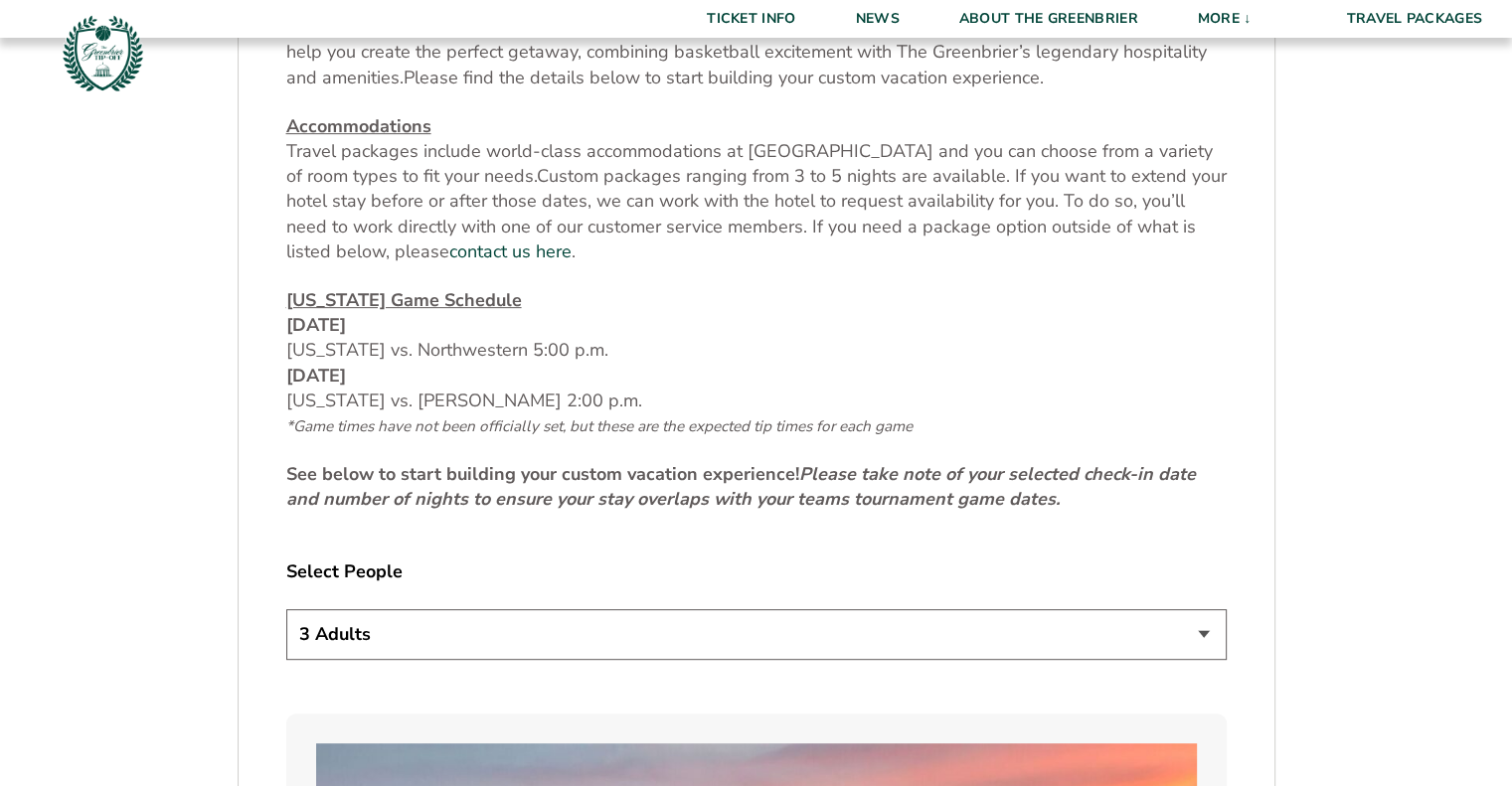 click on "1 Adult
2 Adults
3 Adults
4 Adults
2 Adults + 1 Child
2 Adults + 2 Children
2 Adults + 3 Children" at bounding box center (756, 634) 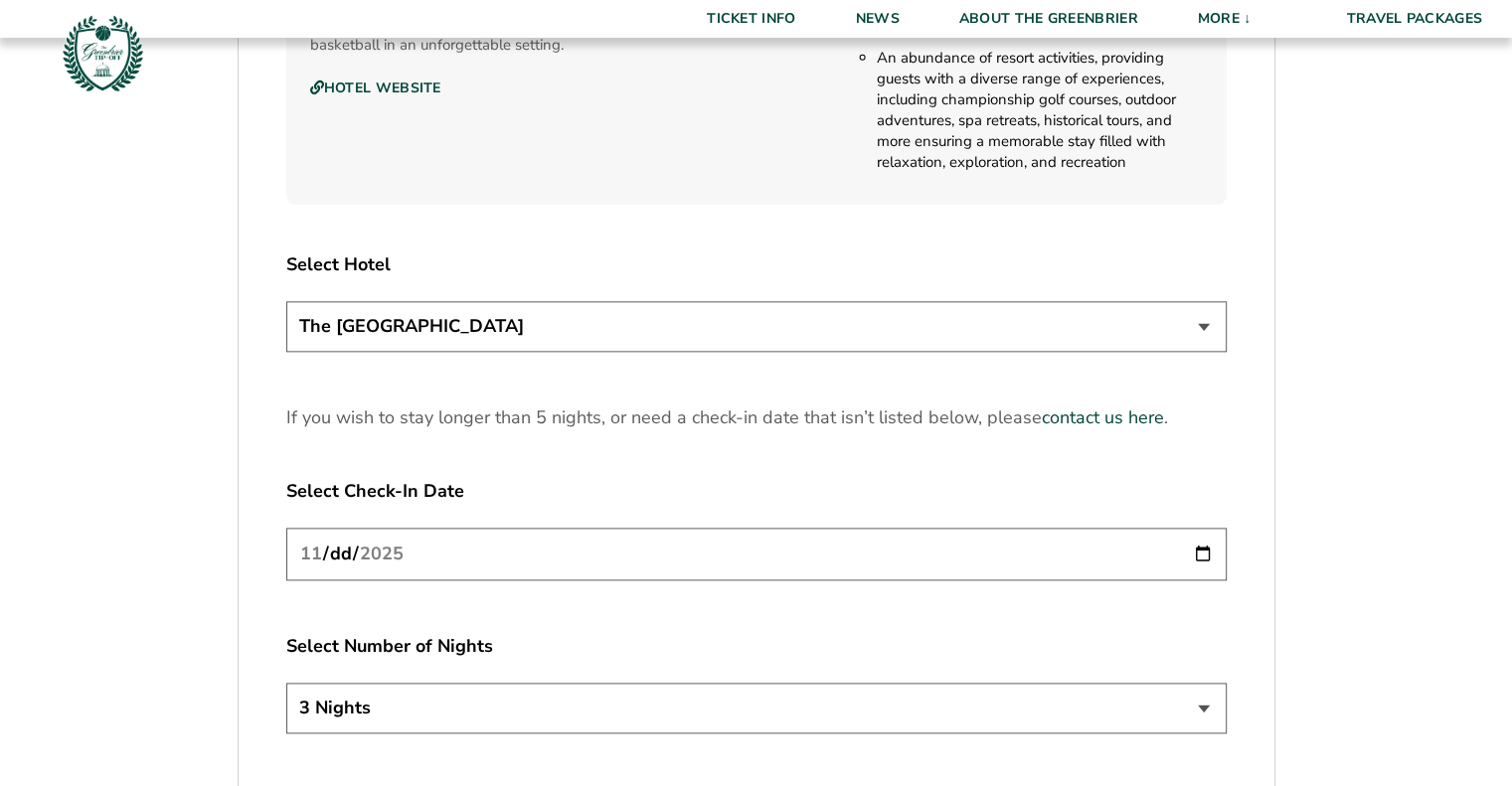 scroll, scrollTop: 2385, scrollLeft: 0, axis: vertical 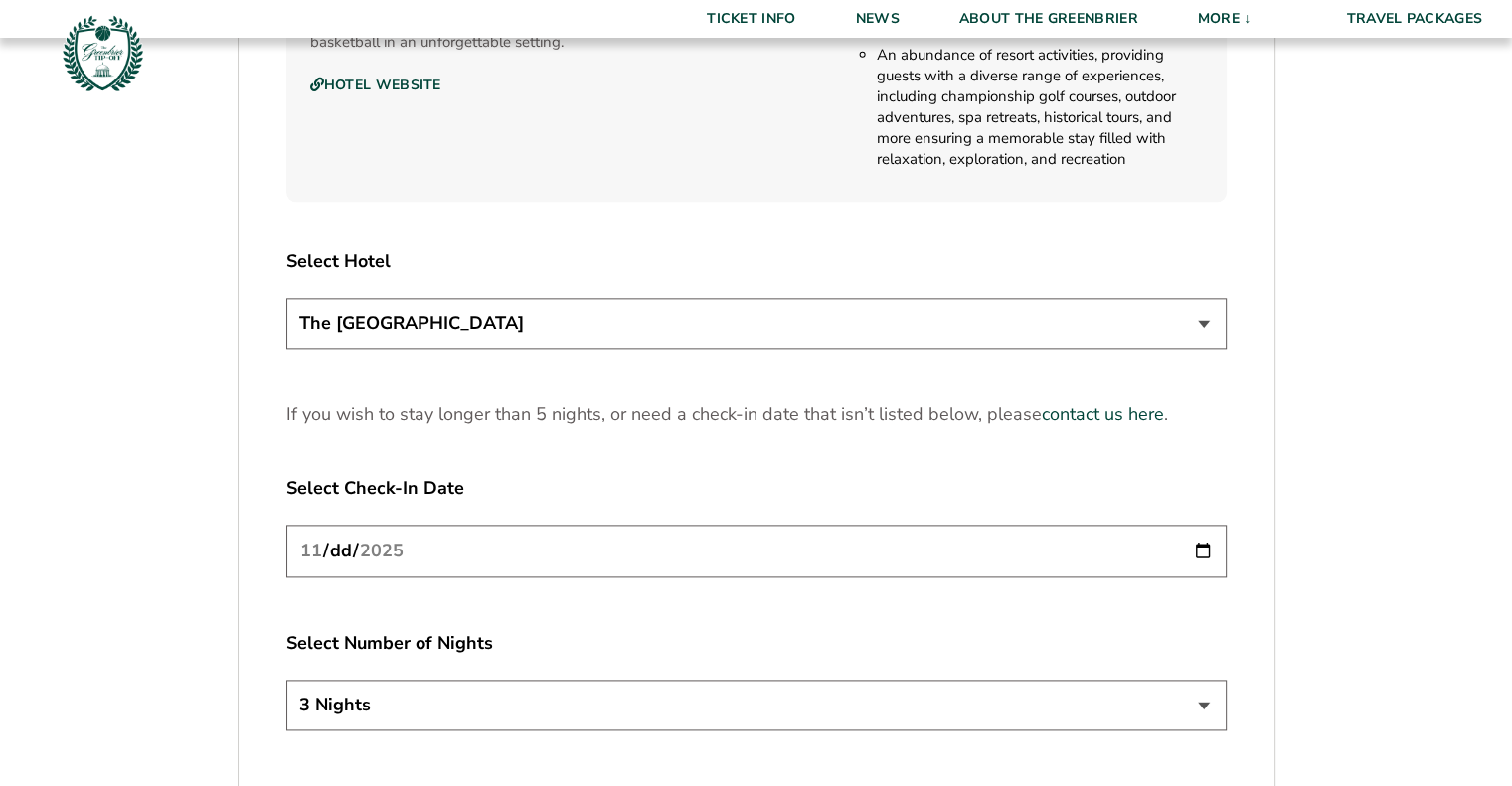 click on "3 Nights
4 Nights
5 Nights" at bounding box center (756, 705) 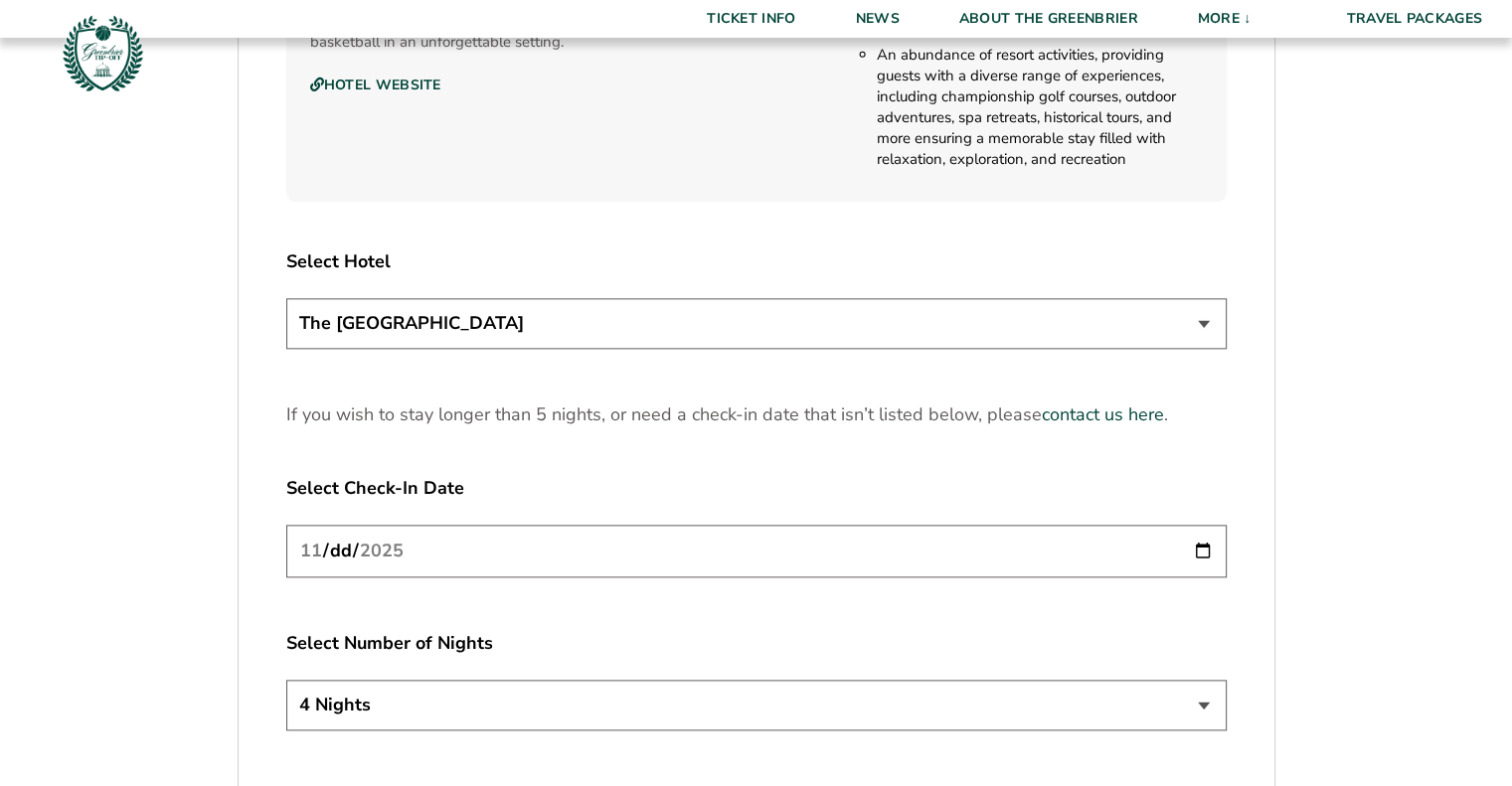 click on "3 Nights
4 Nights
5 Nights" at bounding box center [756, 705] 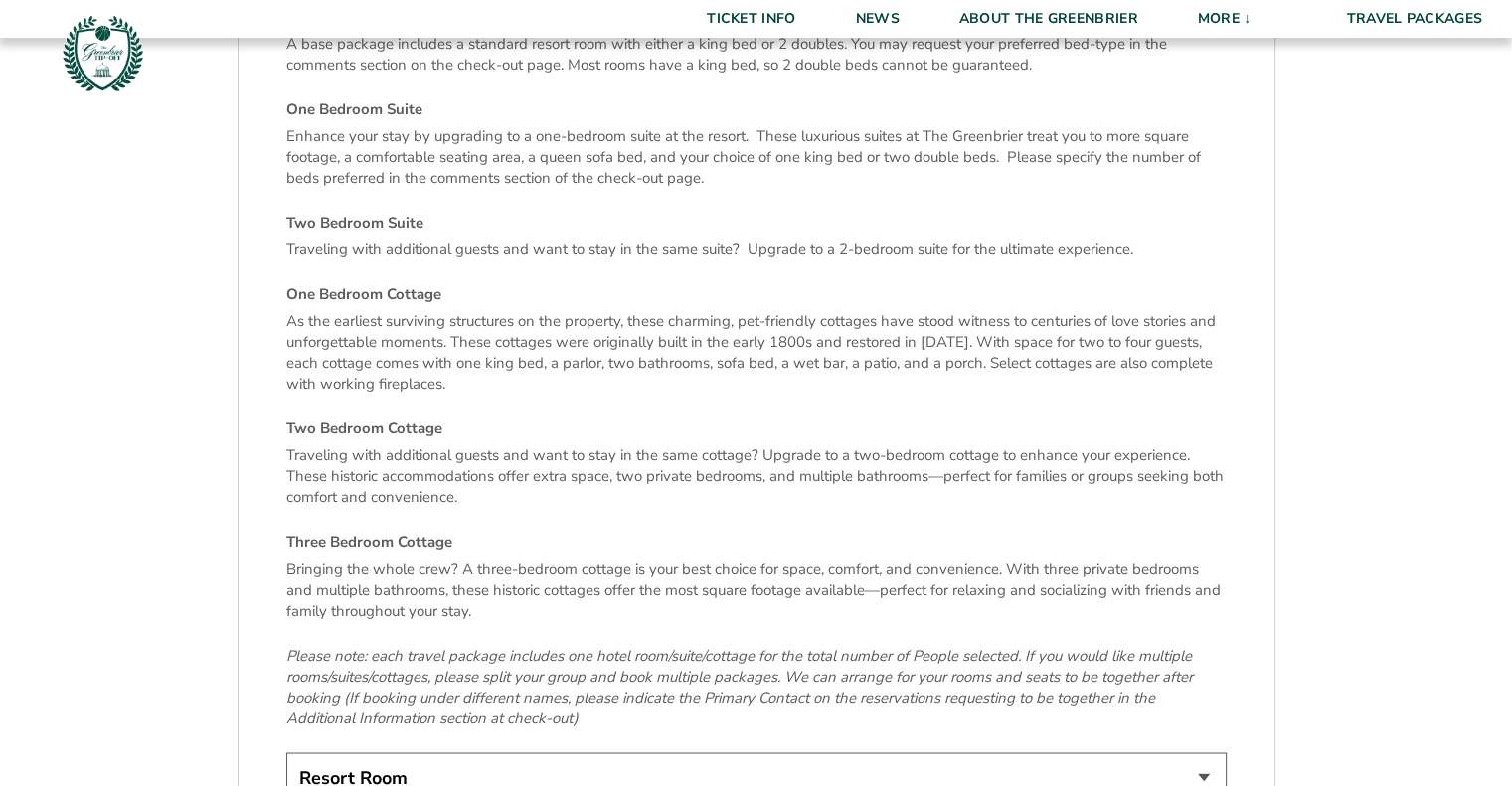 scroll, scrollTop: 3379, scrollLeft: 0, axis: vertical 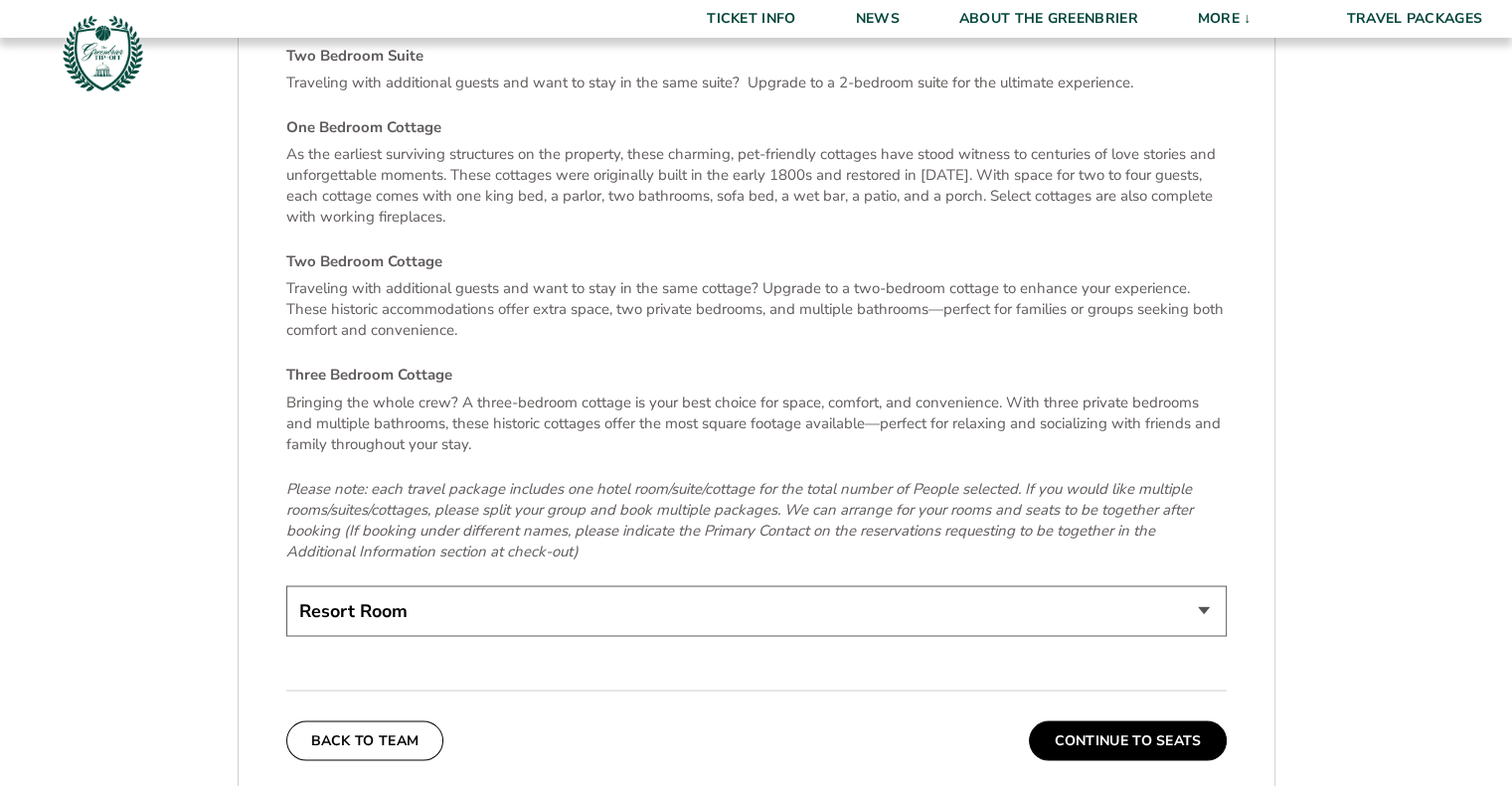 click on "Resort Room  One Bedroom Suite (+$200 per night) Two Bedroom Suite (+$475 per night) One Bedroom Cottage (+$275 per night) Two Bedroom Cottage (+$875 per night) Three Bedroom Cottage (+$1475 per night)" at bounding box center [756, 610] 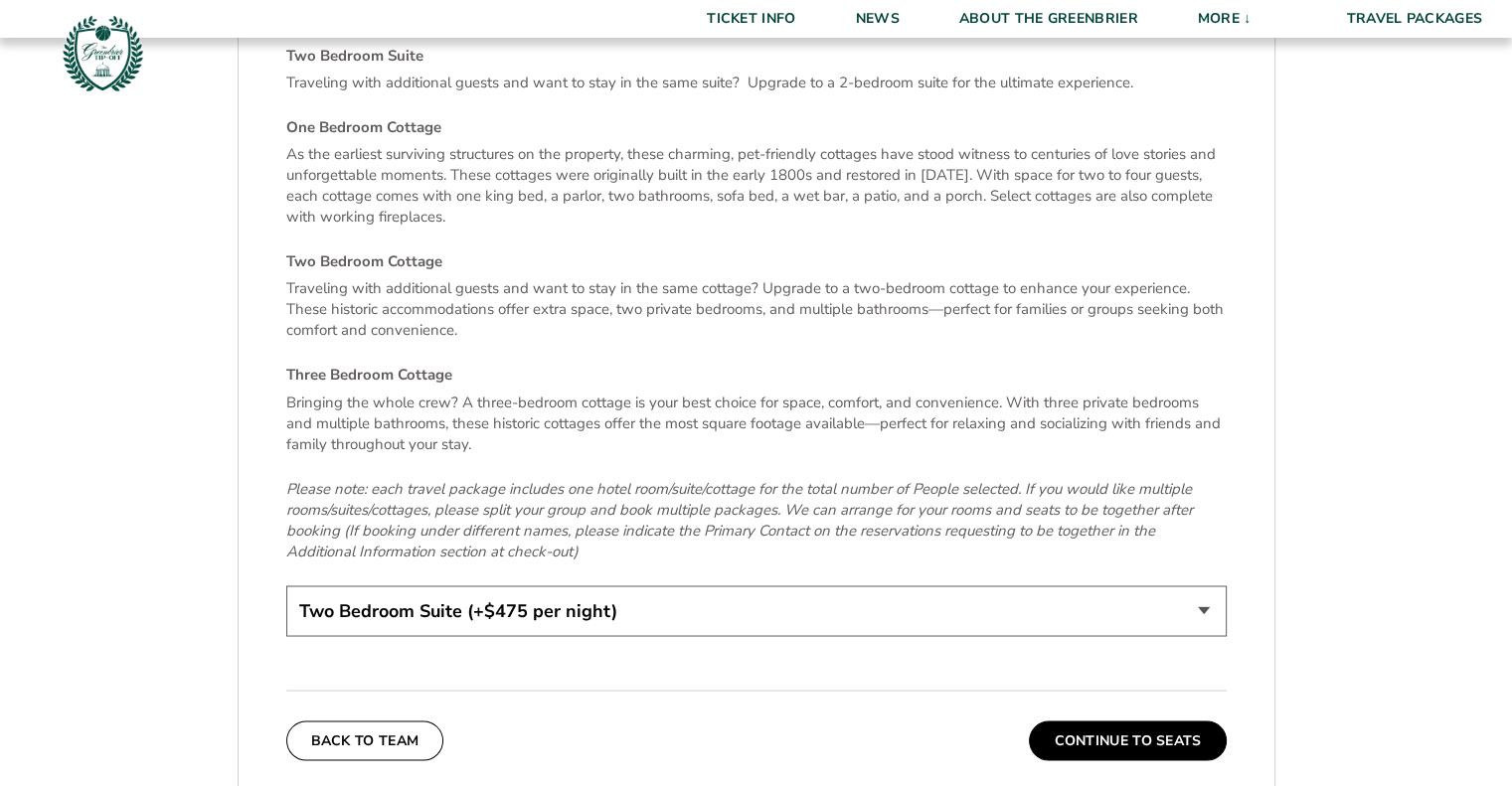 click on "Resort Room  One Bedroom Suite (+$200 per night) Two Bedroom Suite (+$475 per night) One Bedroom Cottage (+$275 per night) Two Bedroom Cottage (+$875 per night) Three Bedroom Cottage (+$1475 per night)" at bounding box center [756, 610] 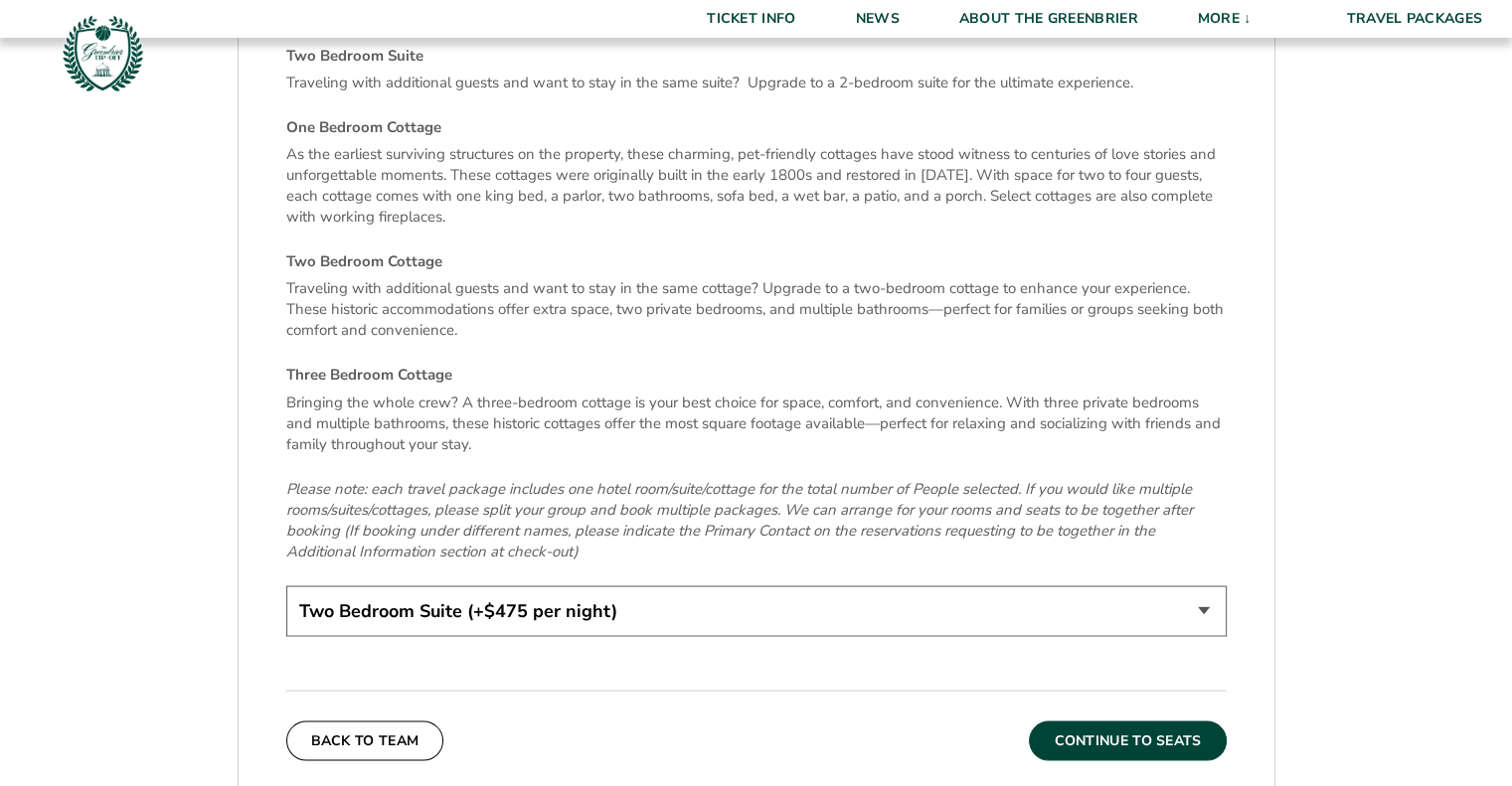 click on "Continue To Seats" at bounding box center [1127, 740] 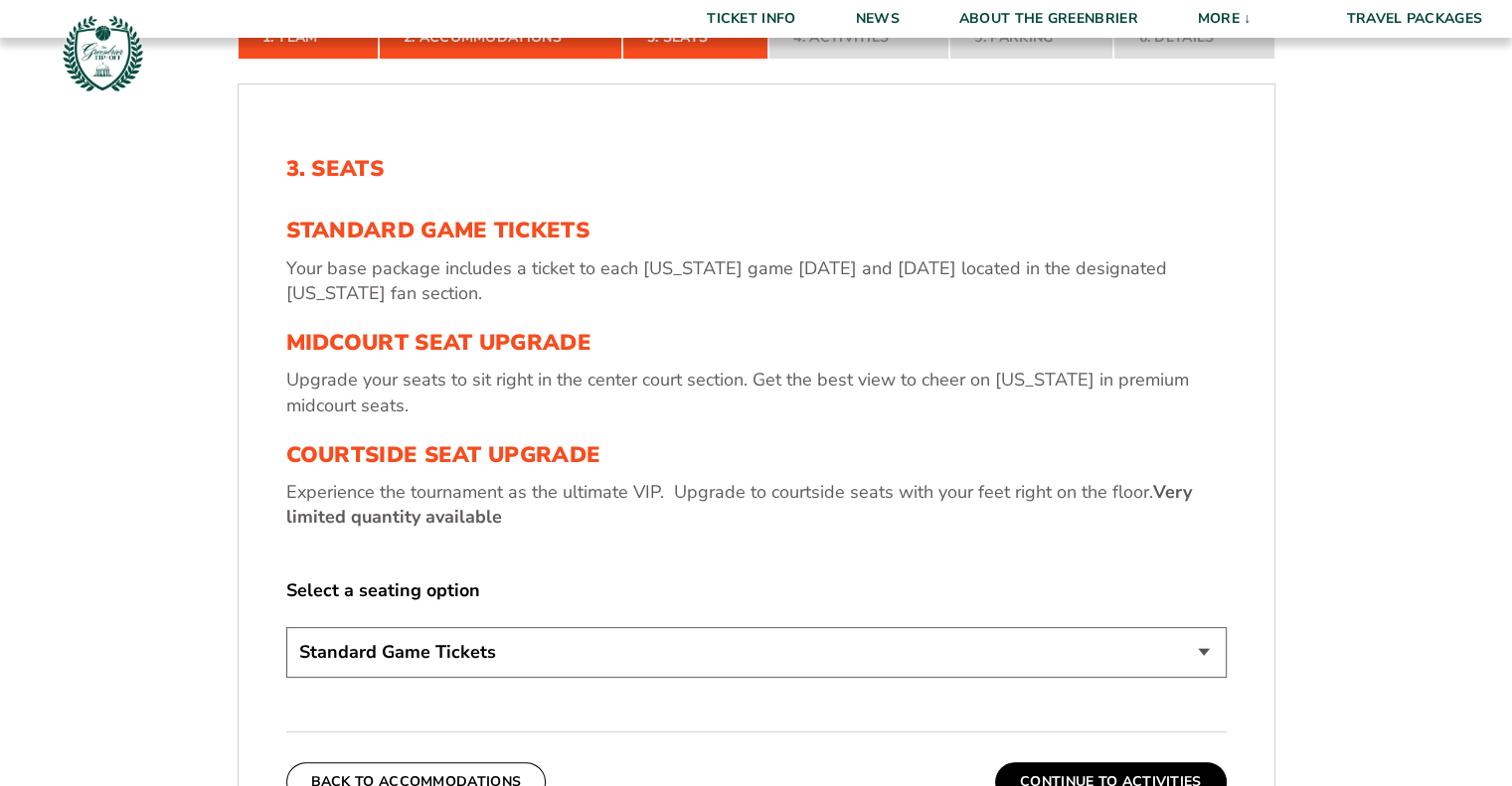 scroll, scrollTop: 669, scrollLeft: 0, axis: vertical 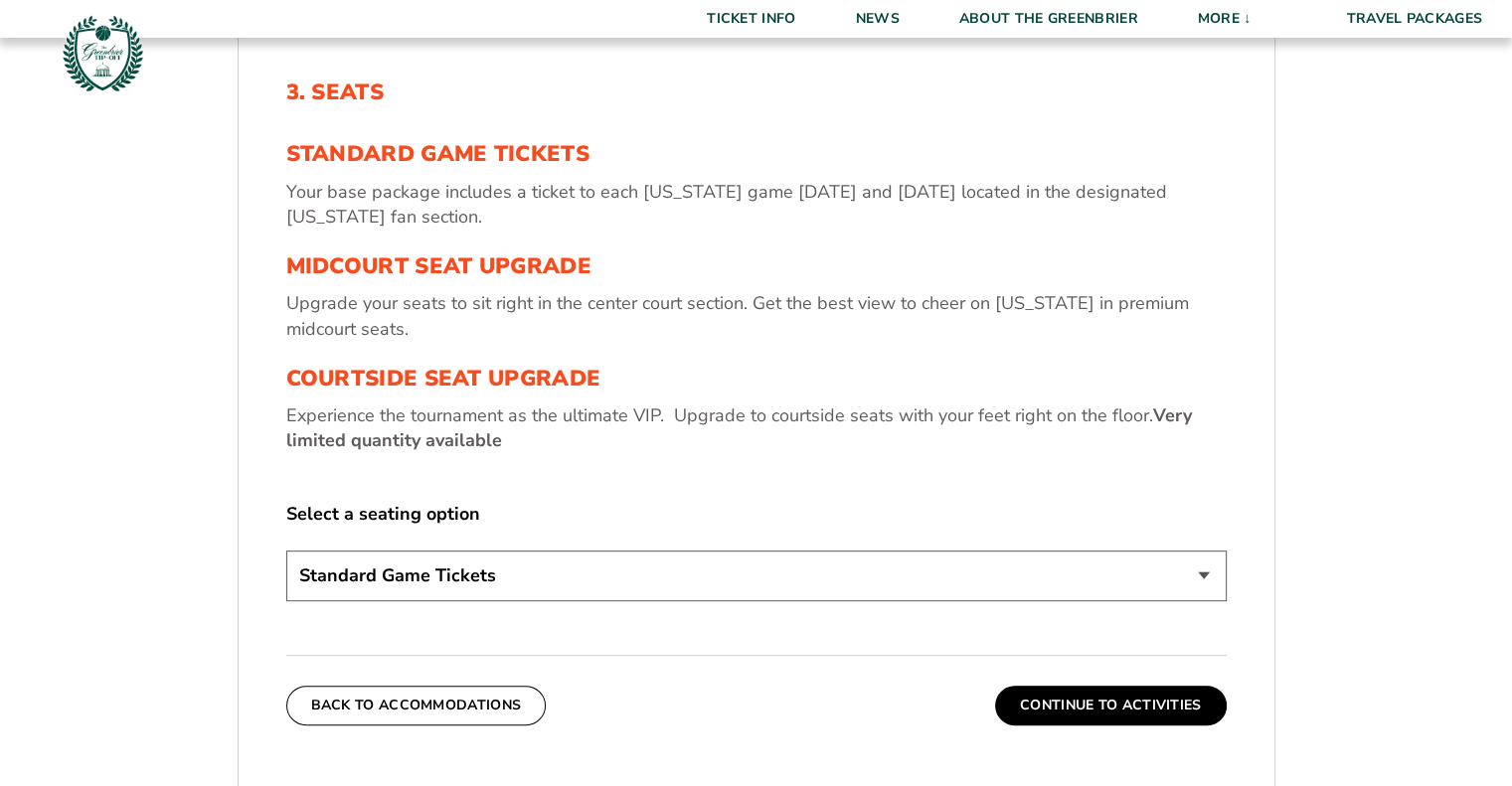 click on "Standard Game Tickets
Midcourt Seat Upgrade (+$130 per person)
Courtside Seat Upgrade (+$590 per person)" at bounding box center [756, 575] 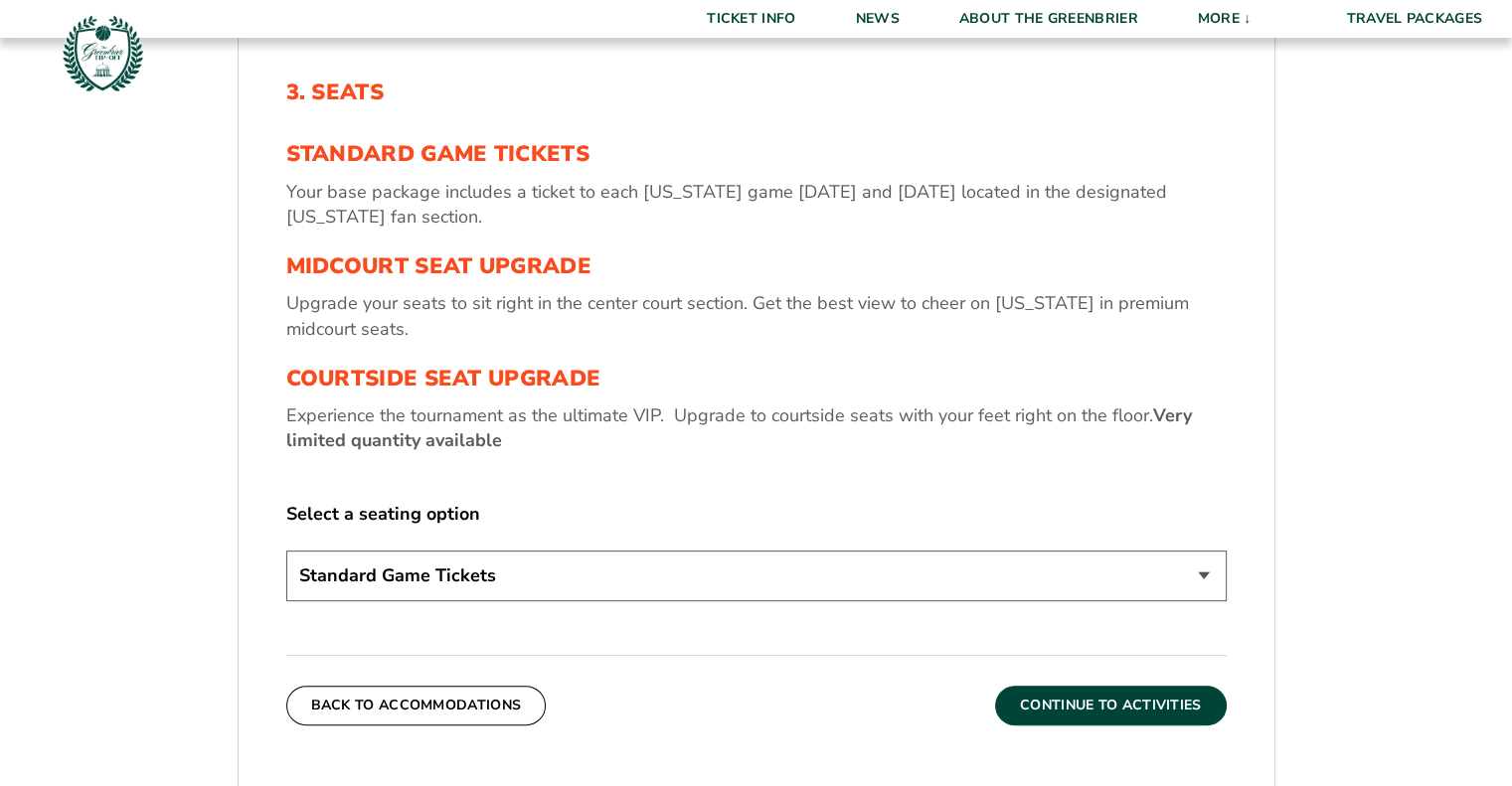 click on "Continue To Activities" at bounding box center [1110, 706] 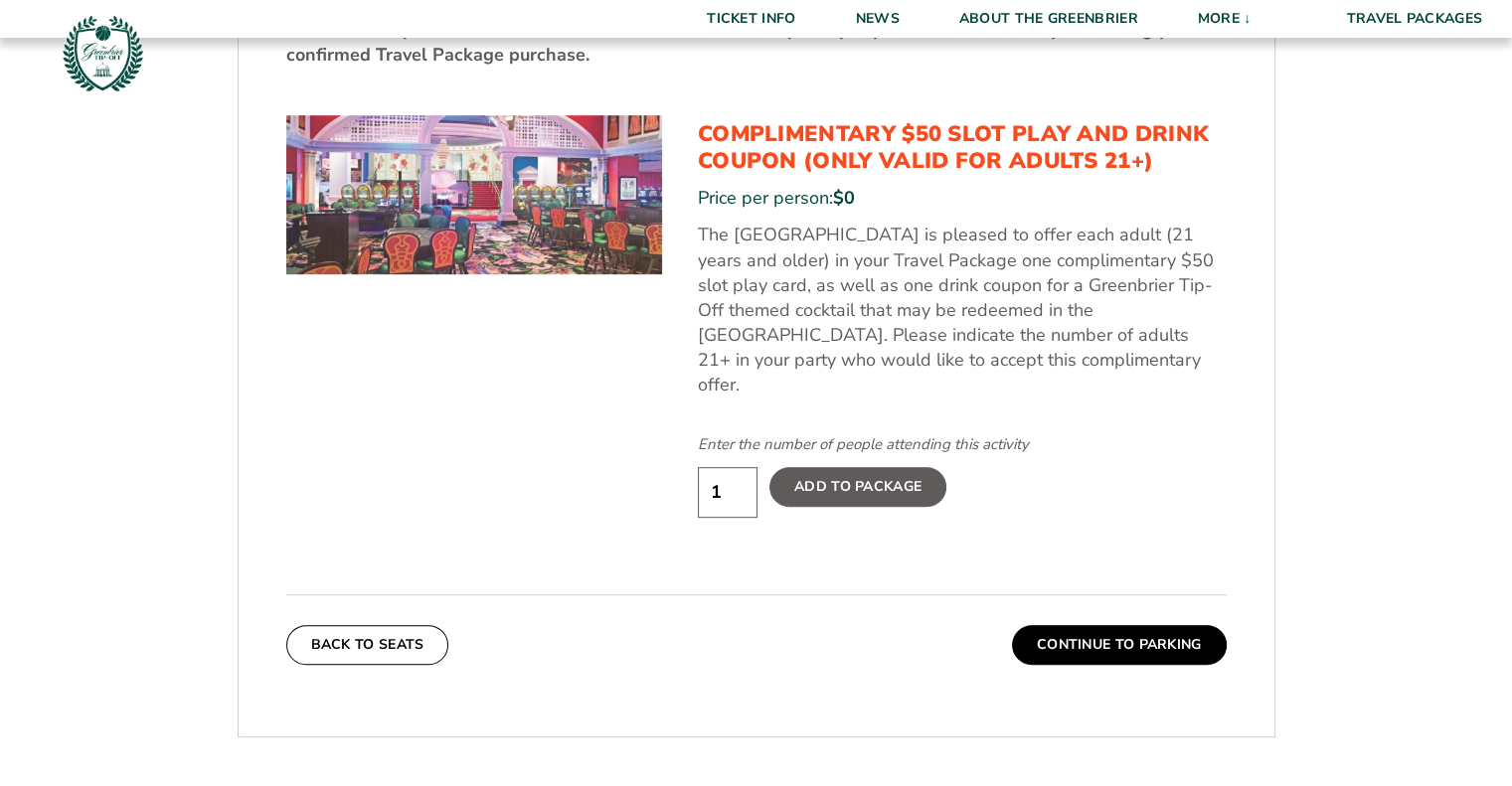scroll, scrollTop: 1066, scrollLeft: 0, axis: vertical 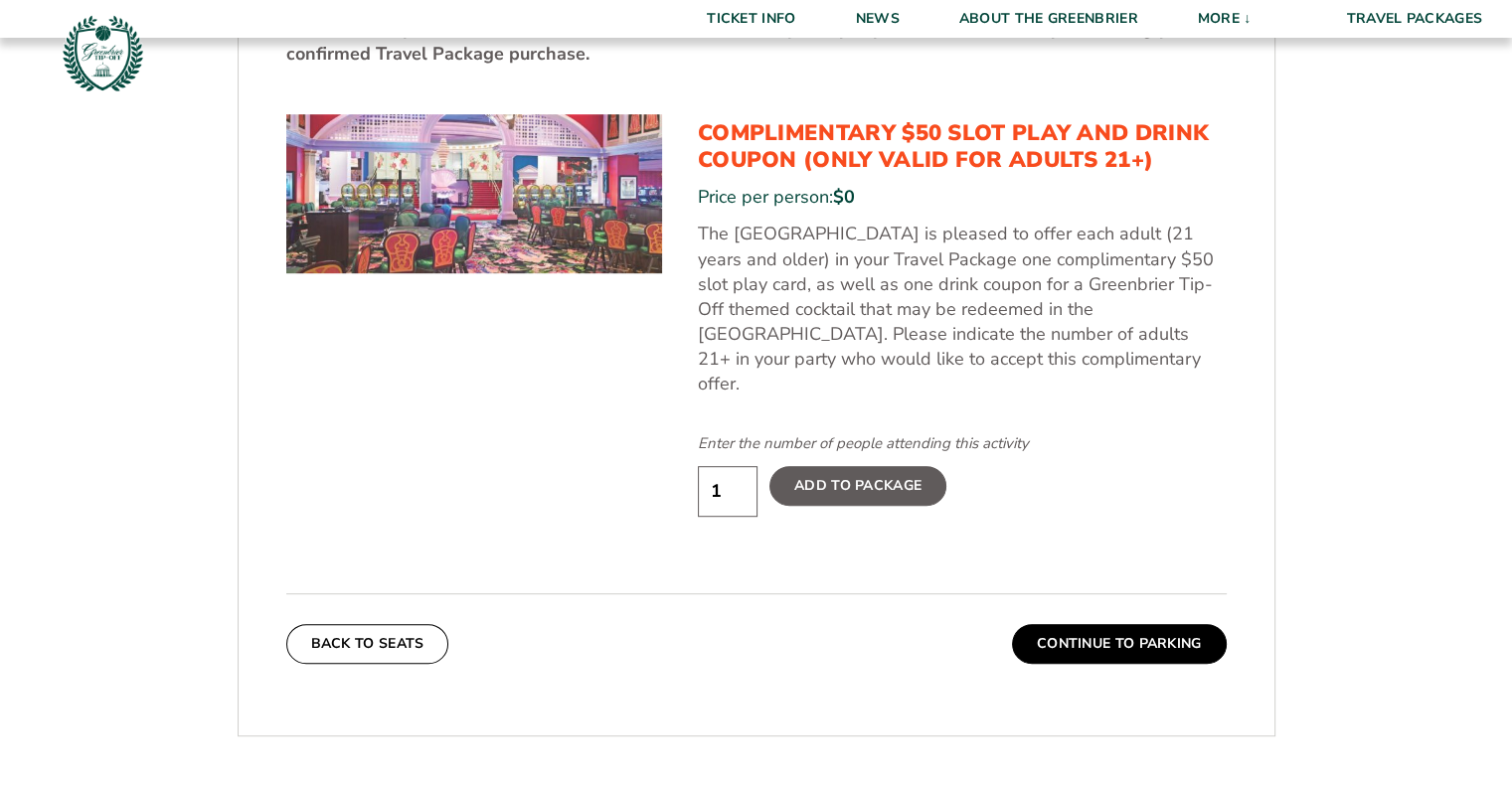 drag, startPoint x: 734, startPoint y: 470, endPoint x: 688, endPoint y: 468, distance: 46.043458 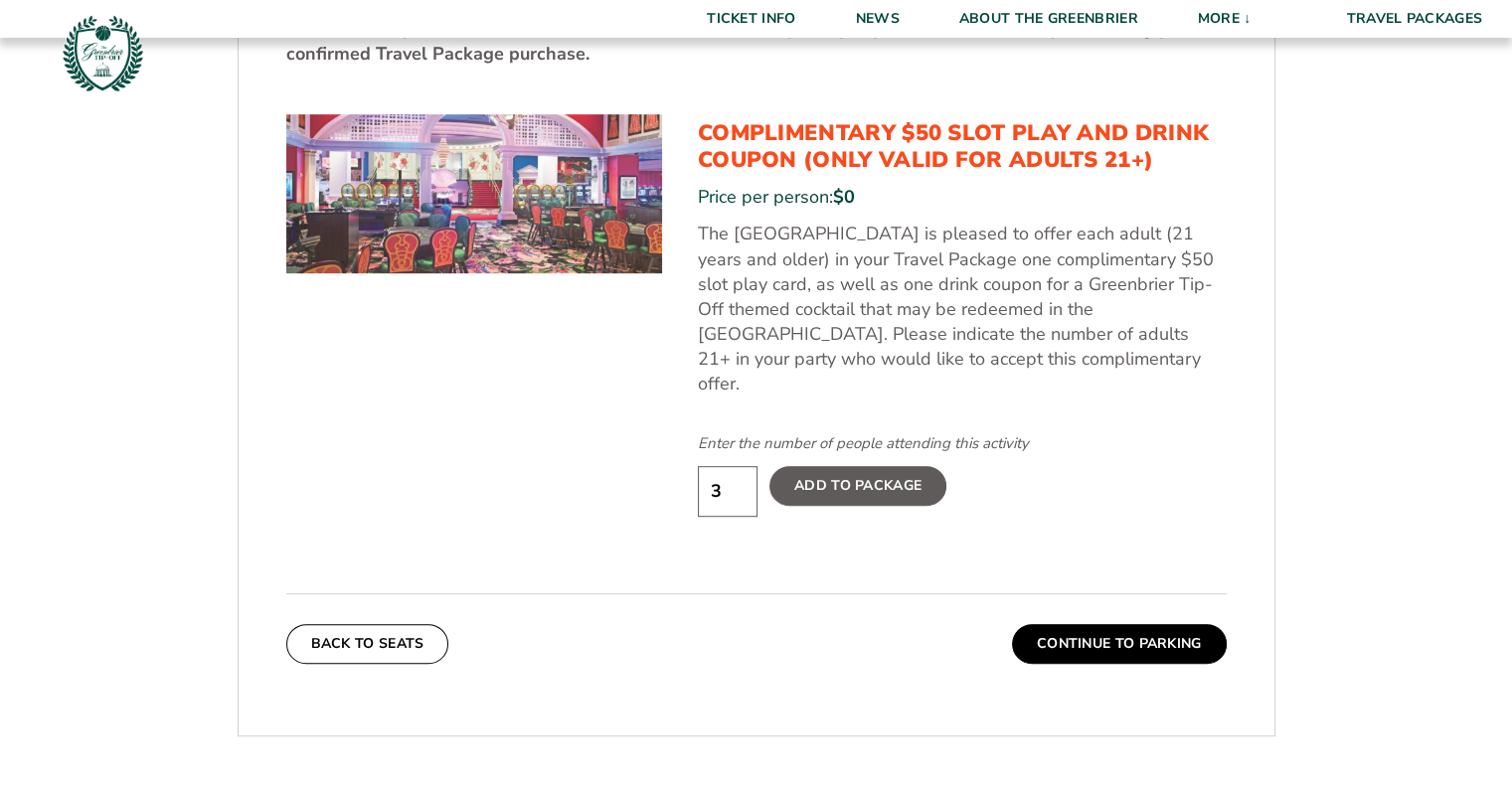 type on "3" 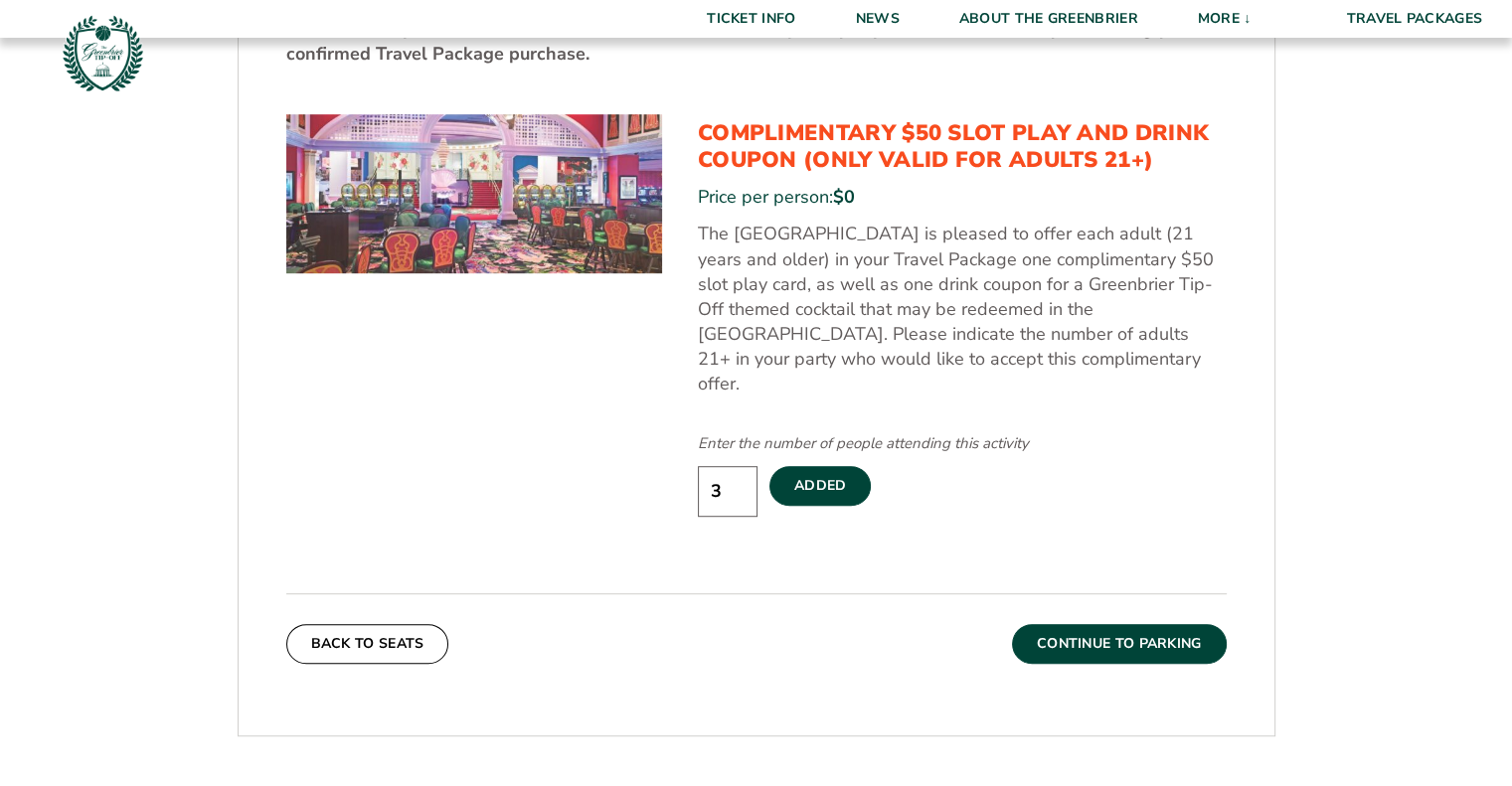 click on "Continue To Parking" at bounding box center [1119, 644] 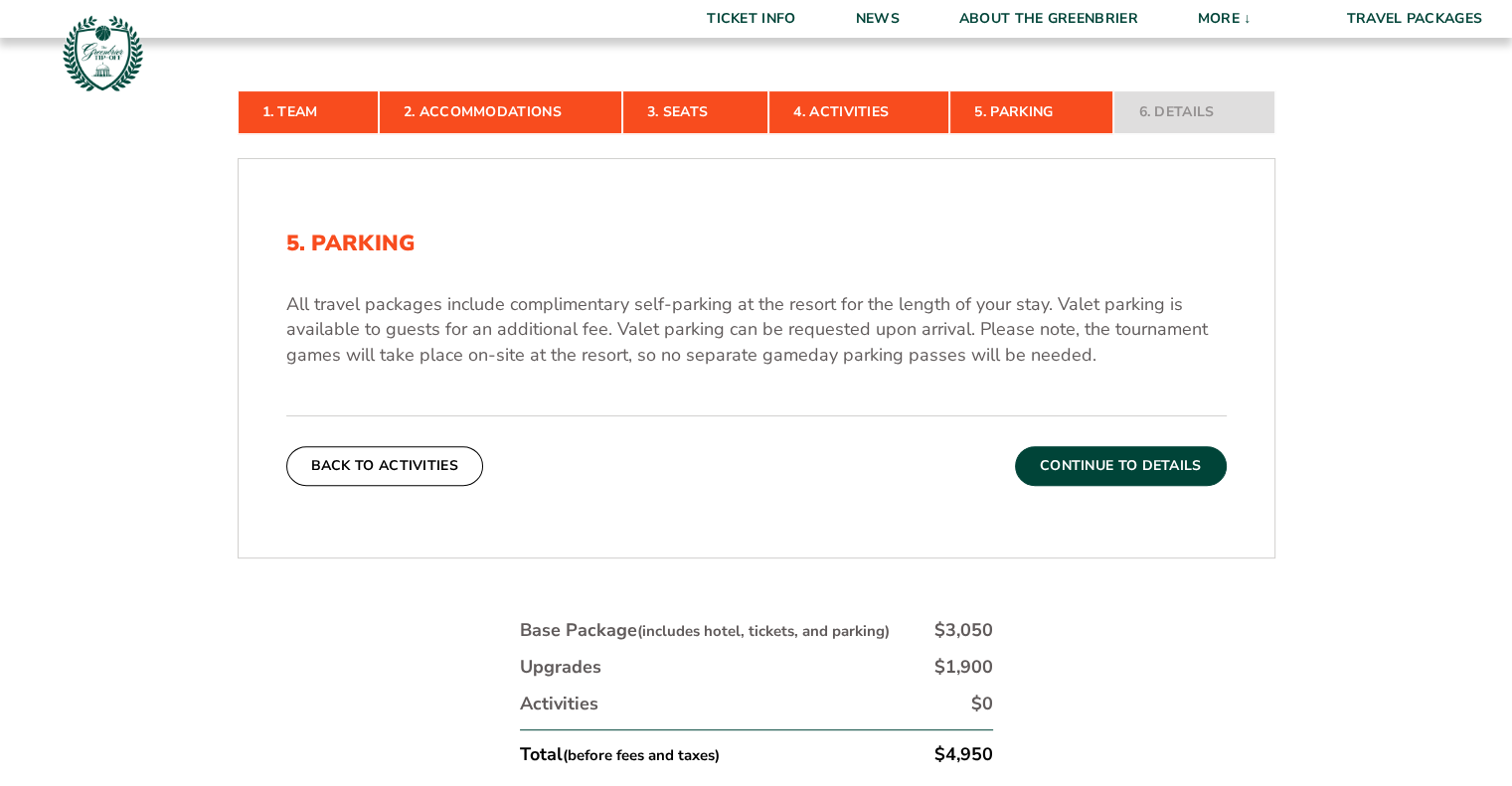 scroll, scrollTop: 569, scrollLeft: 0, axis: vertical 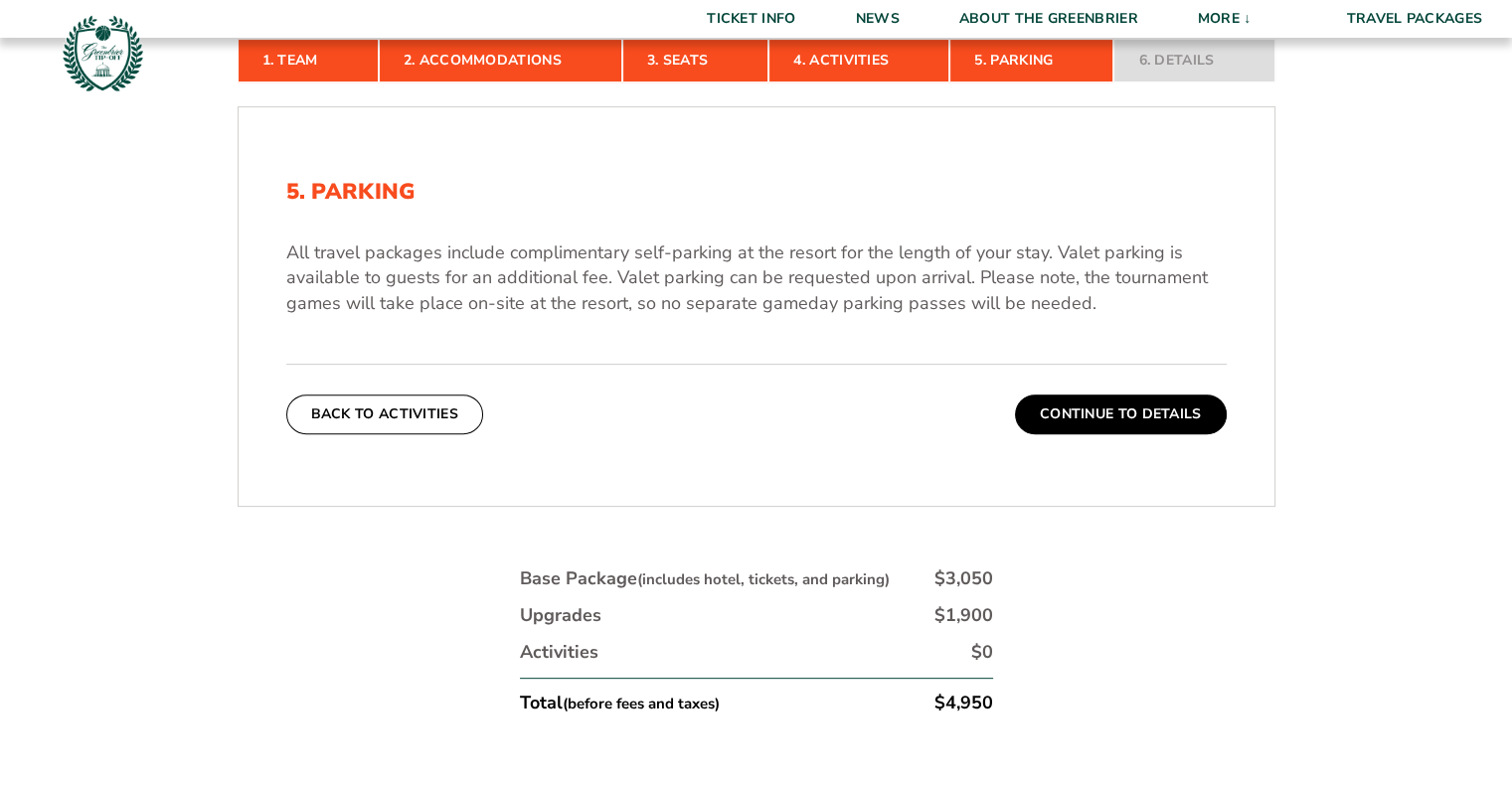 click on "Continue To Details" at bounding box center (1120, 414) 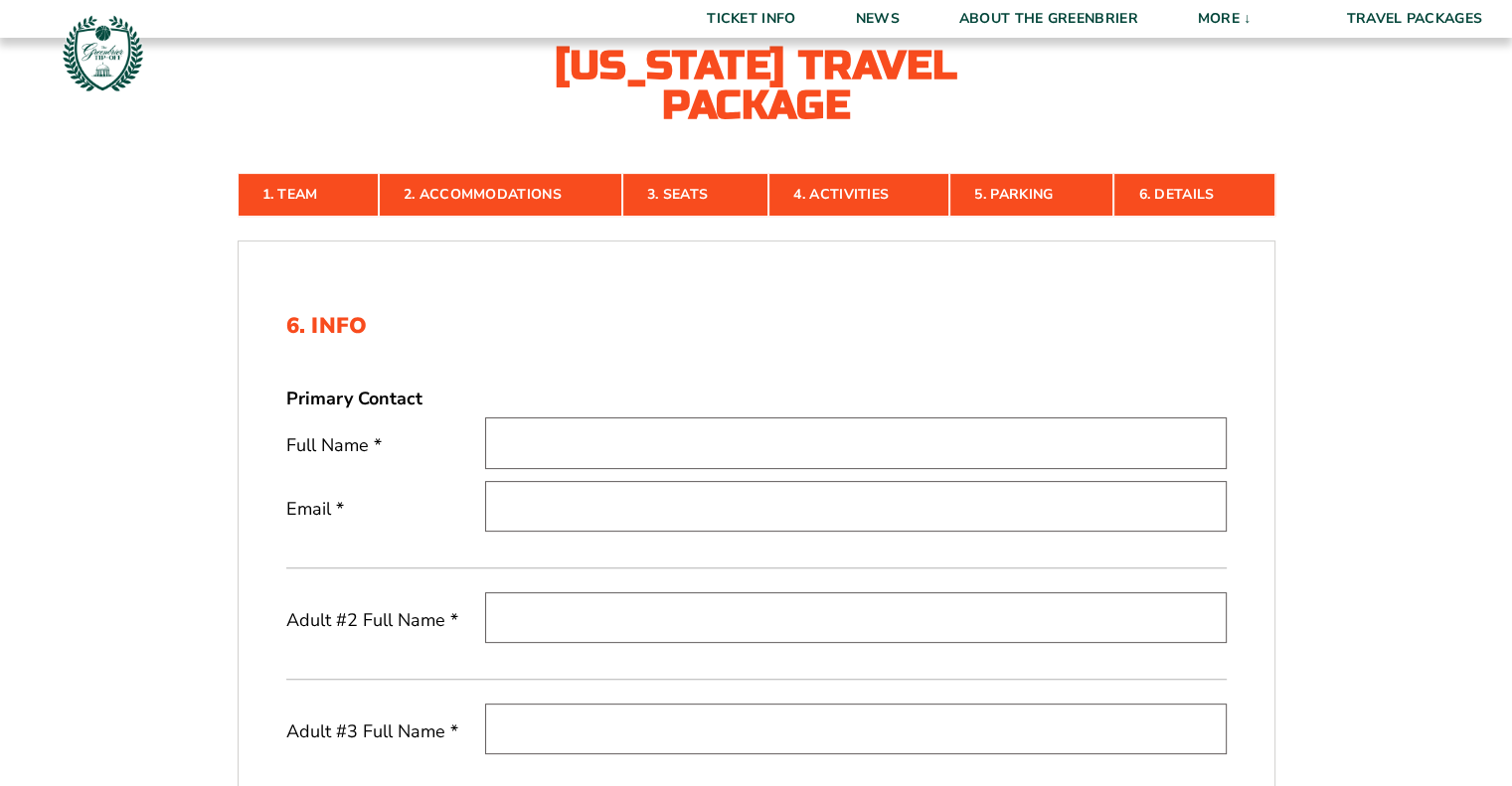 scroll, scrollTop: 470, scrollLeft: 0, axis: vertical 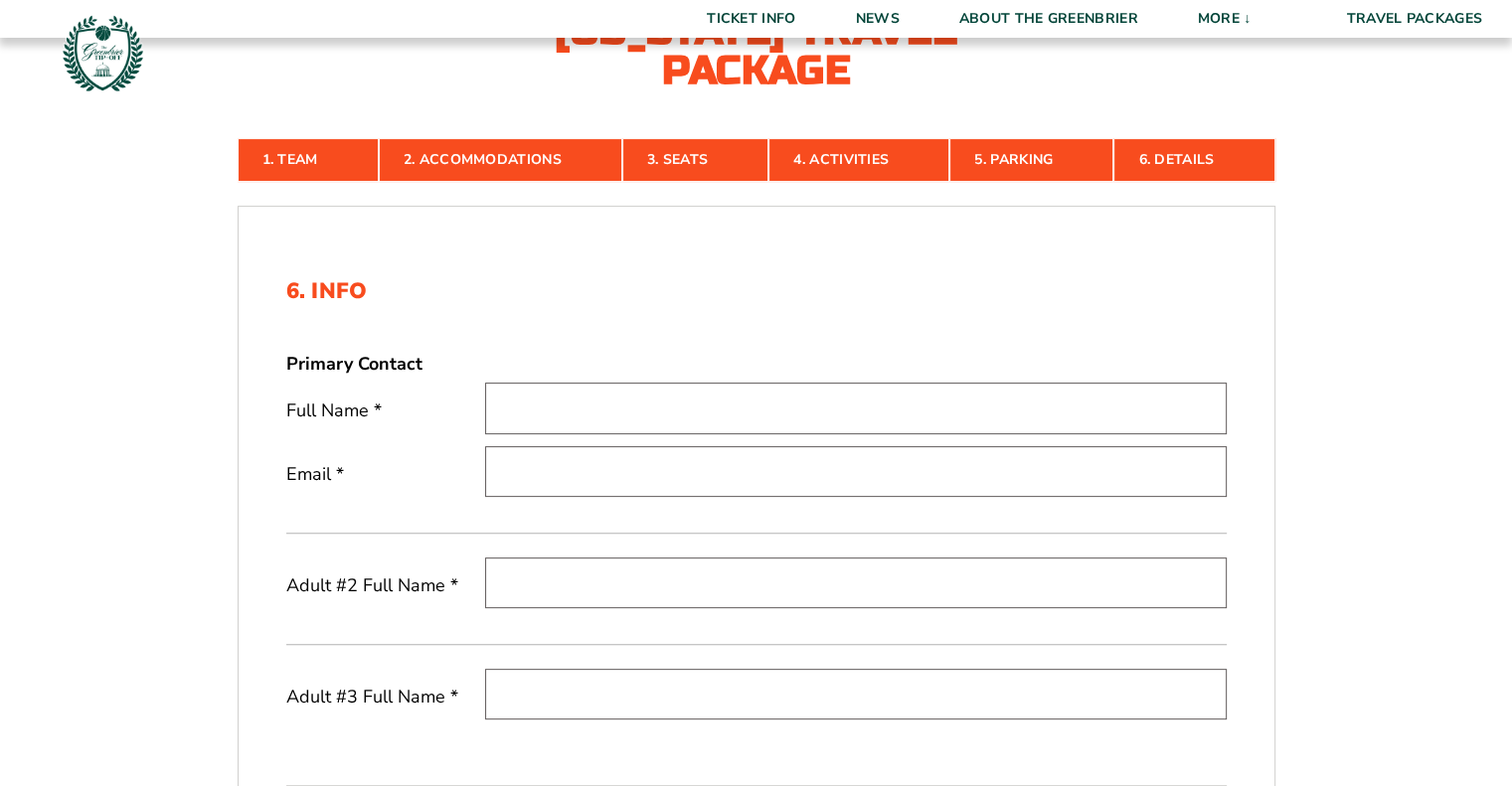 click at bounding box center (856, 407) 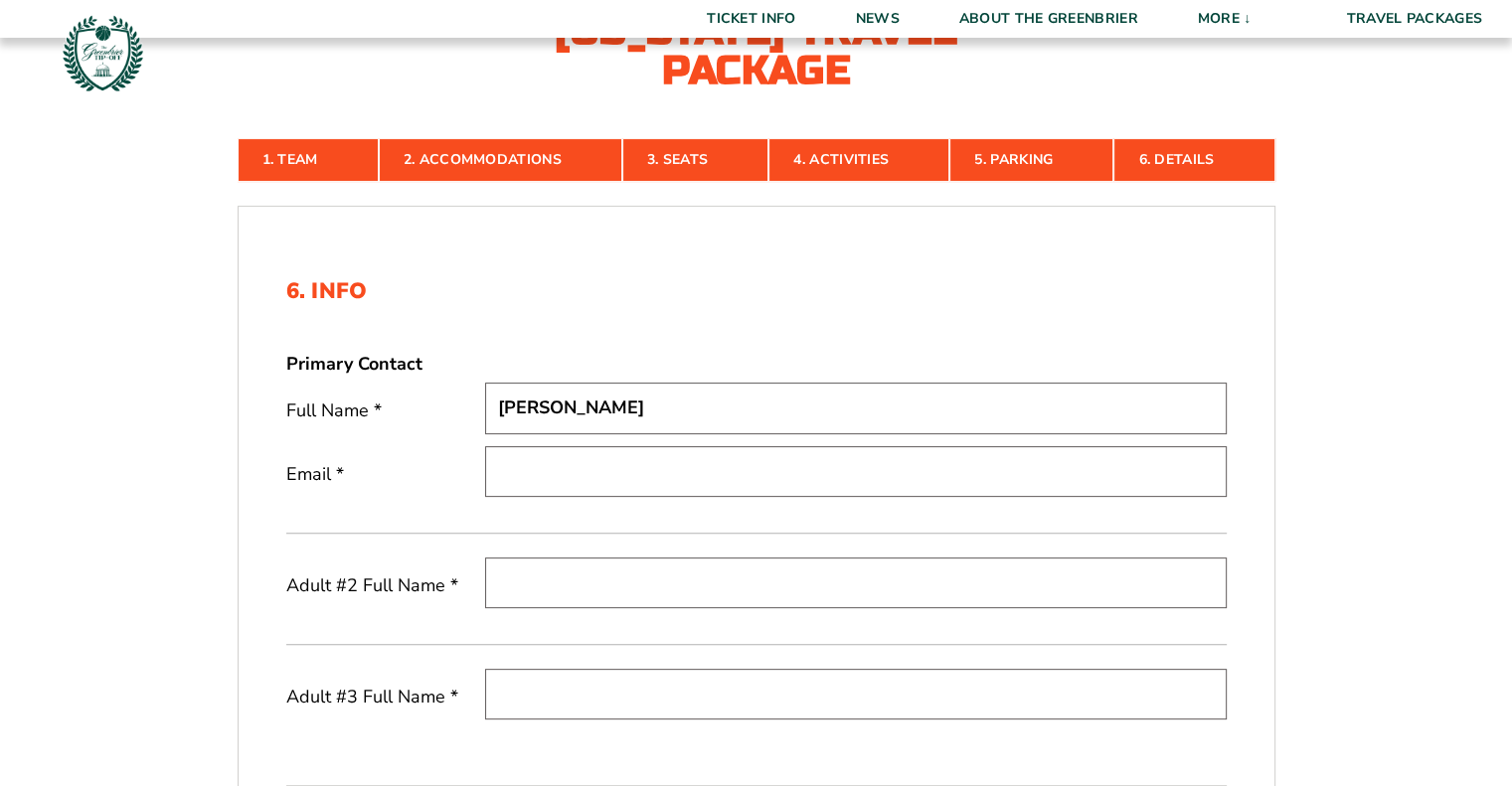 type on "[PERSON_NAME]" 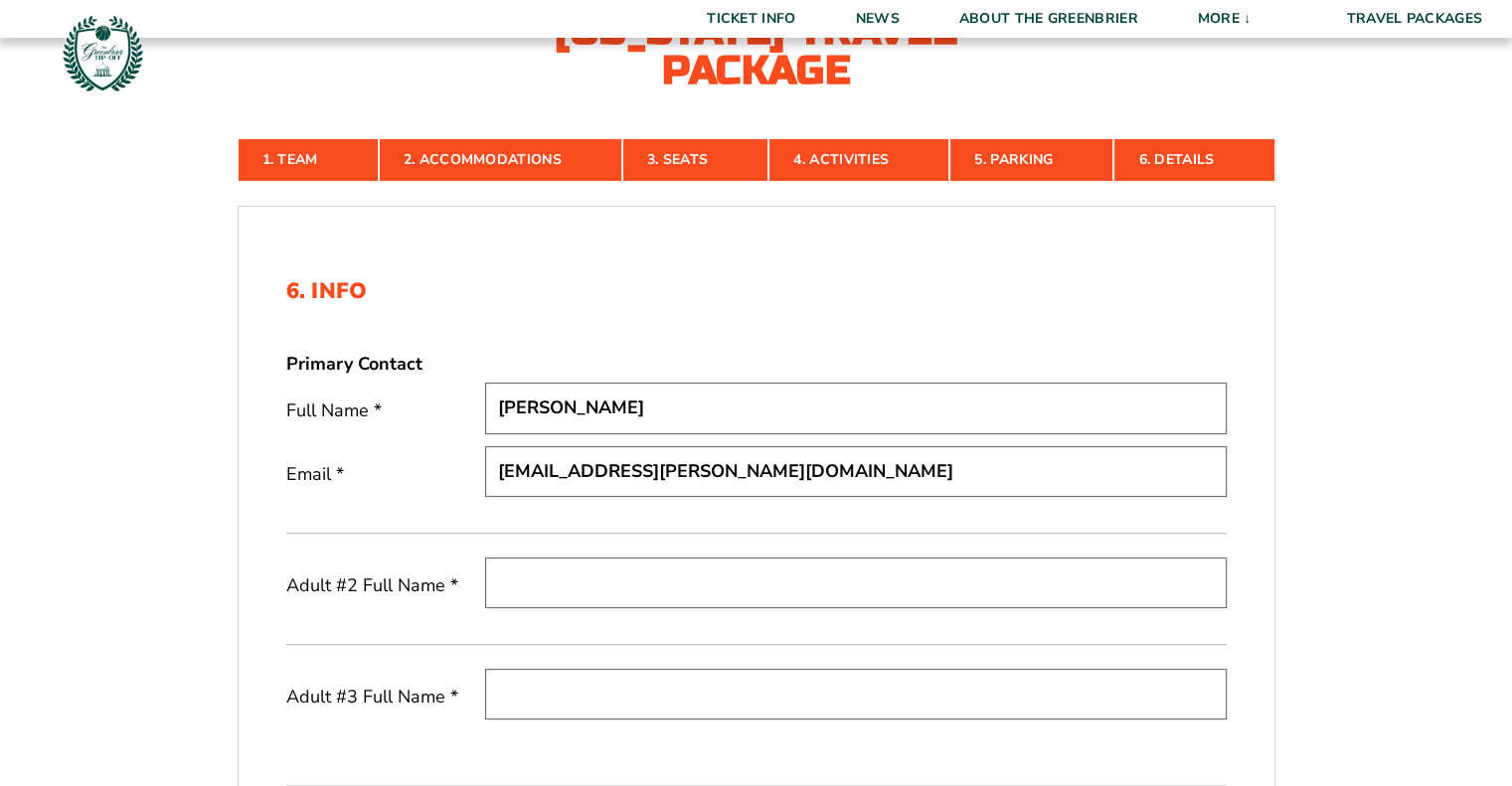 type on "[EMAIL_ADDRESS][PERSON_NAME][DOMAIN_NAME]" 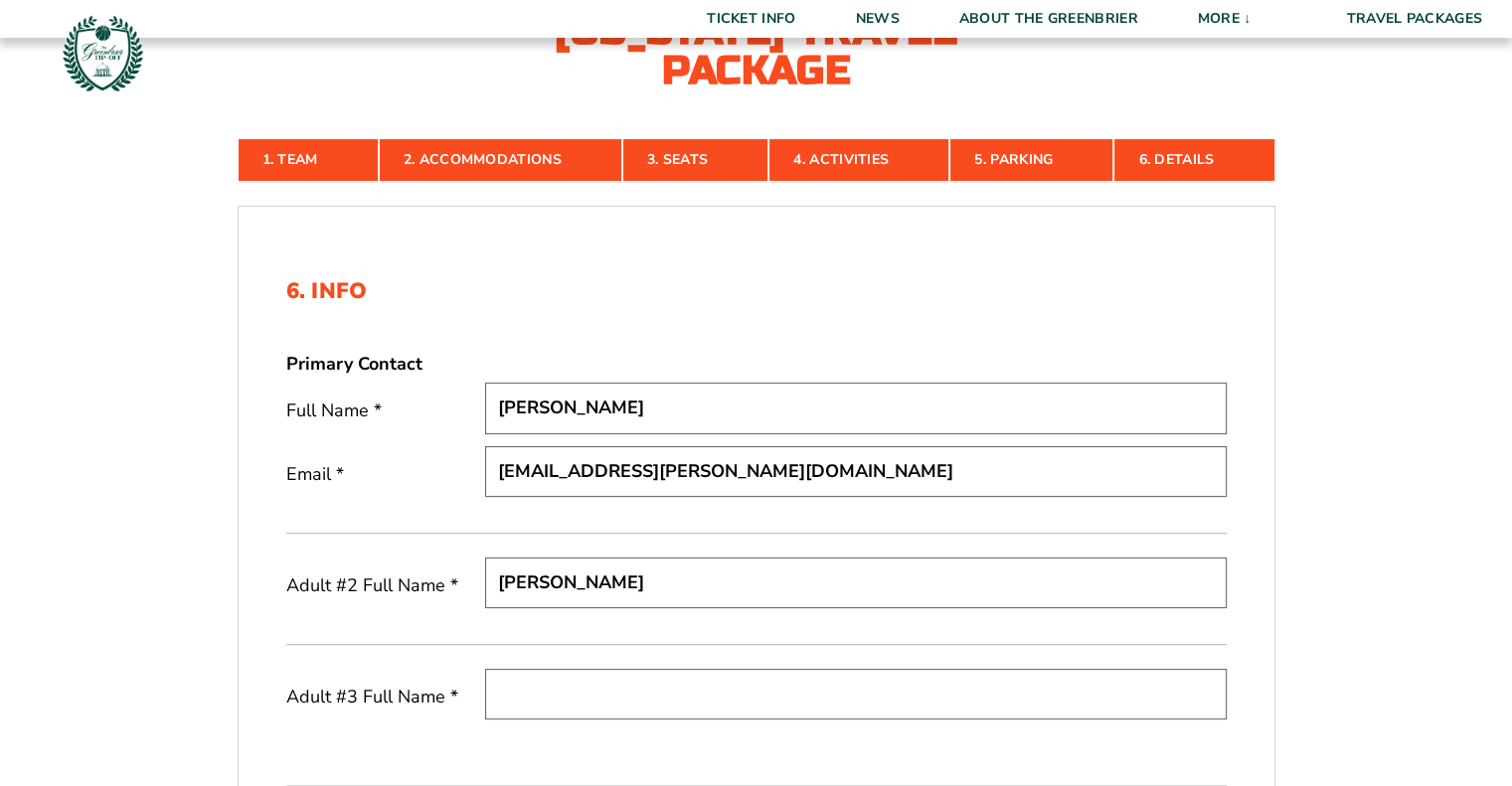 type on "[PERSON_NAME]" 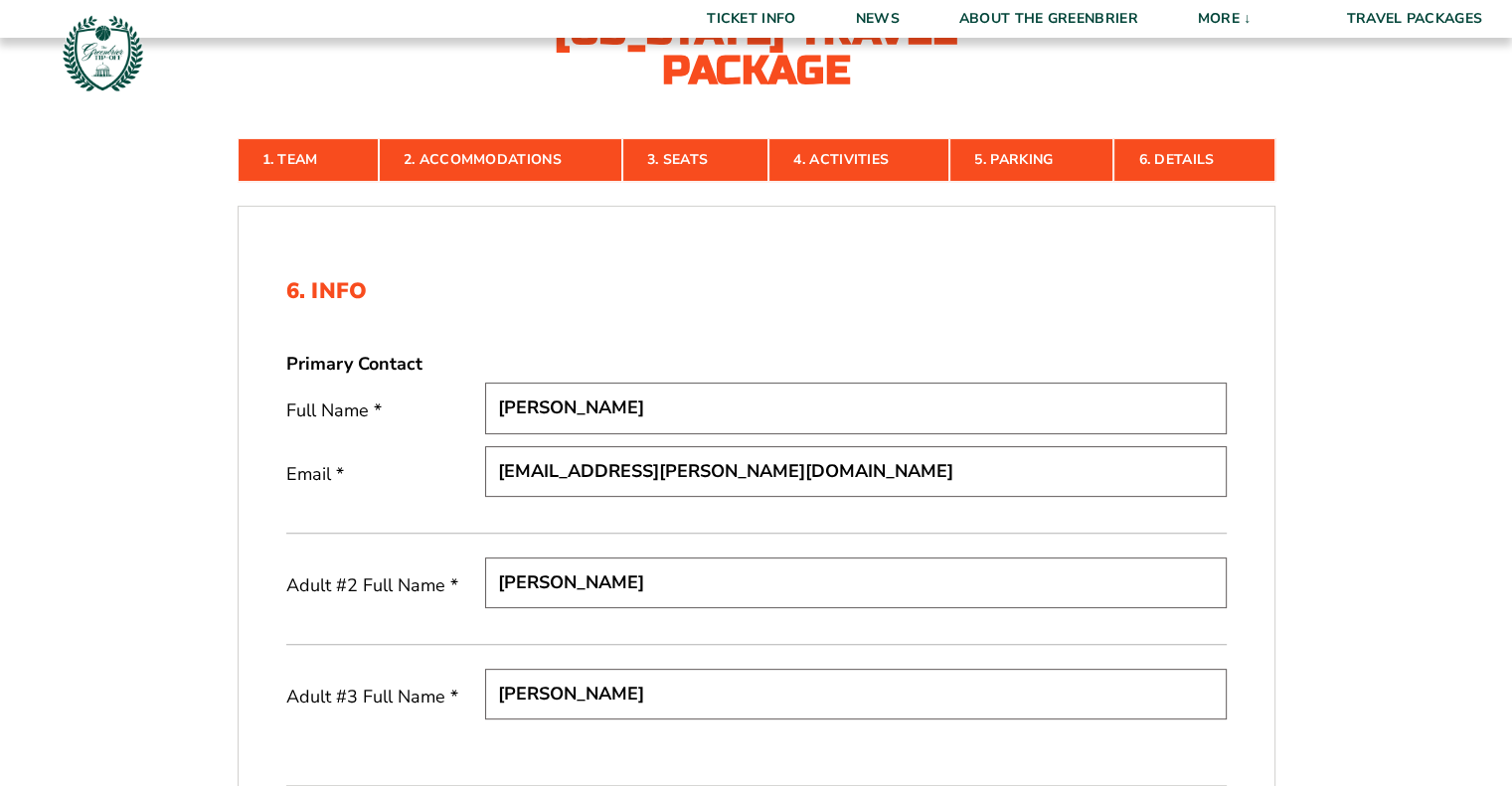 type on "[PERSON_NAME]" 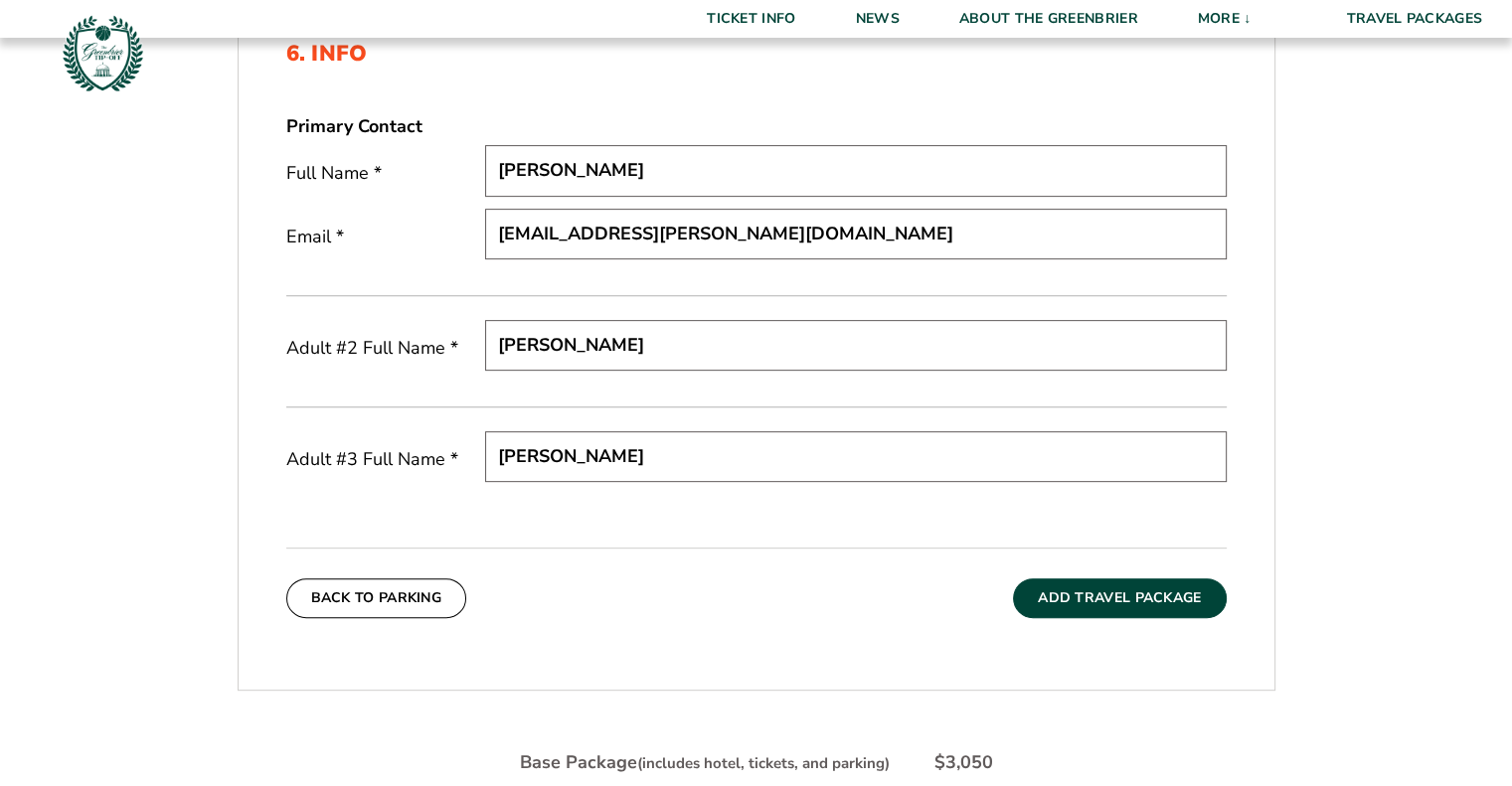 scroll, scrollTop: 768, scrollLeft: 0, axis: vertical 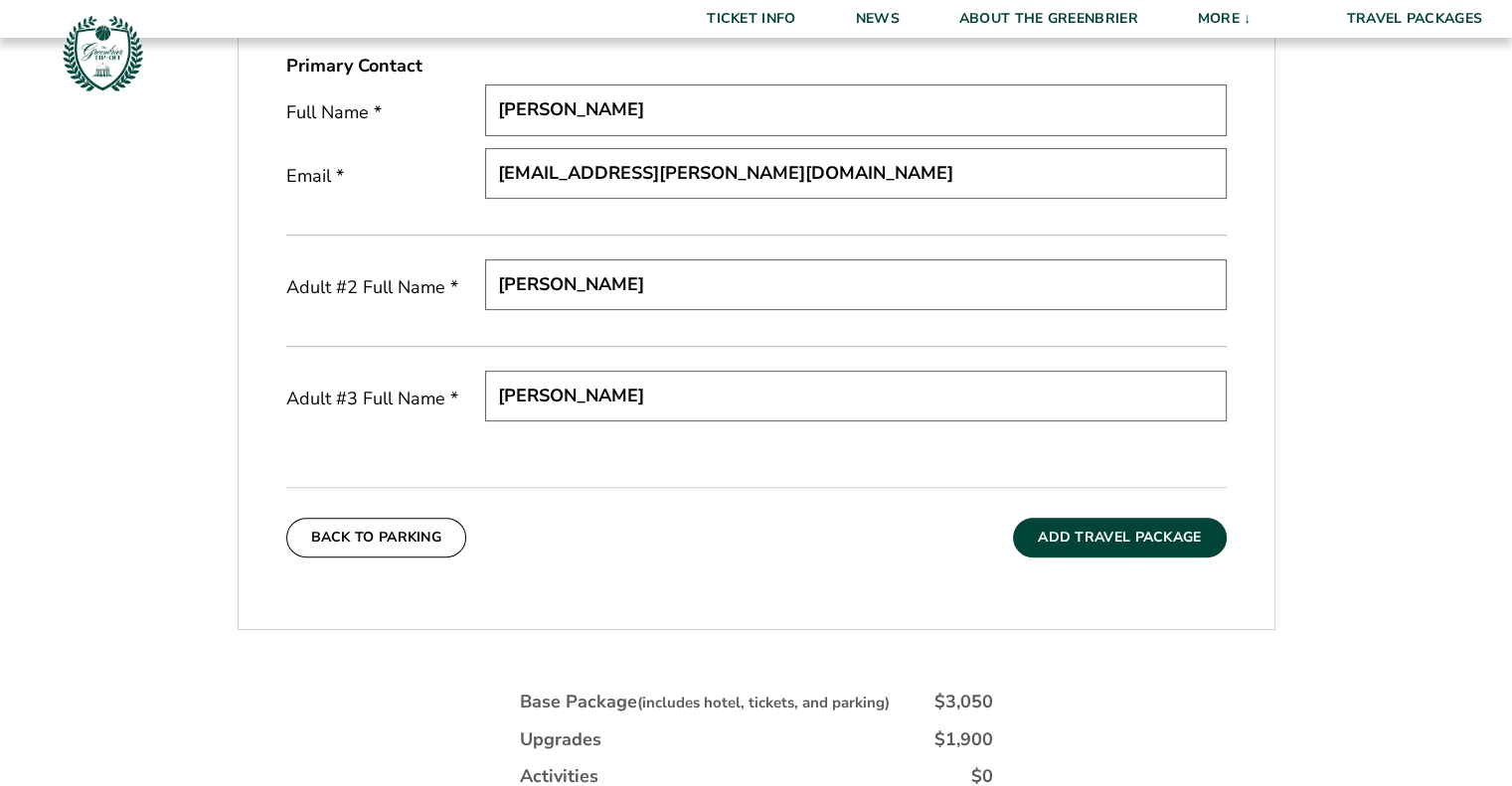 click on "Add Travel Package" at bounding box center [1119, 538] 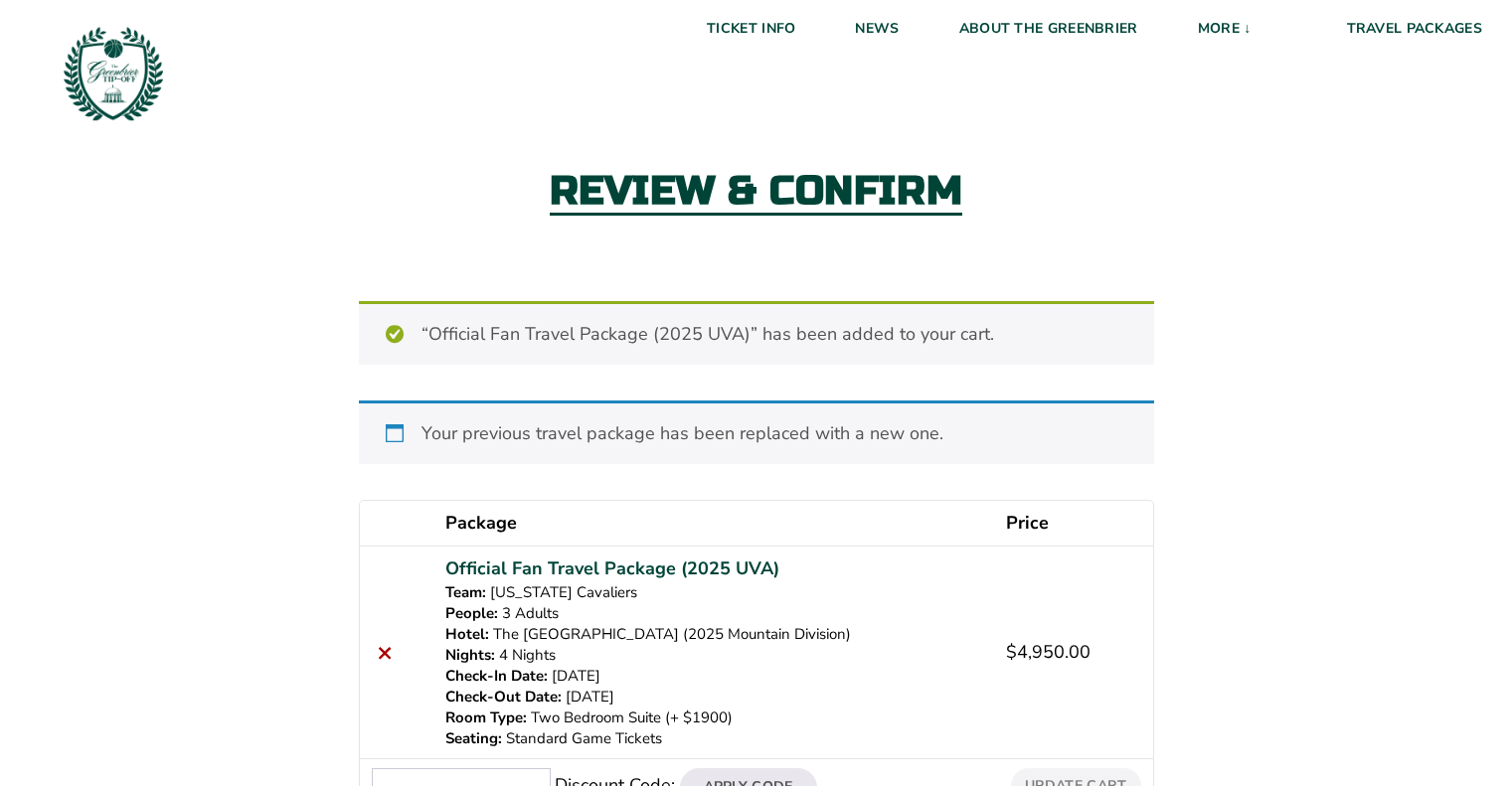 scroll, scrollTop: 0, scrollLeft: 0, axis: both 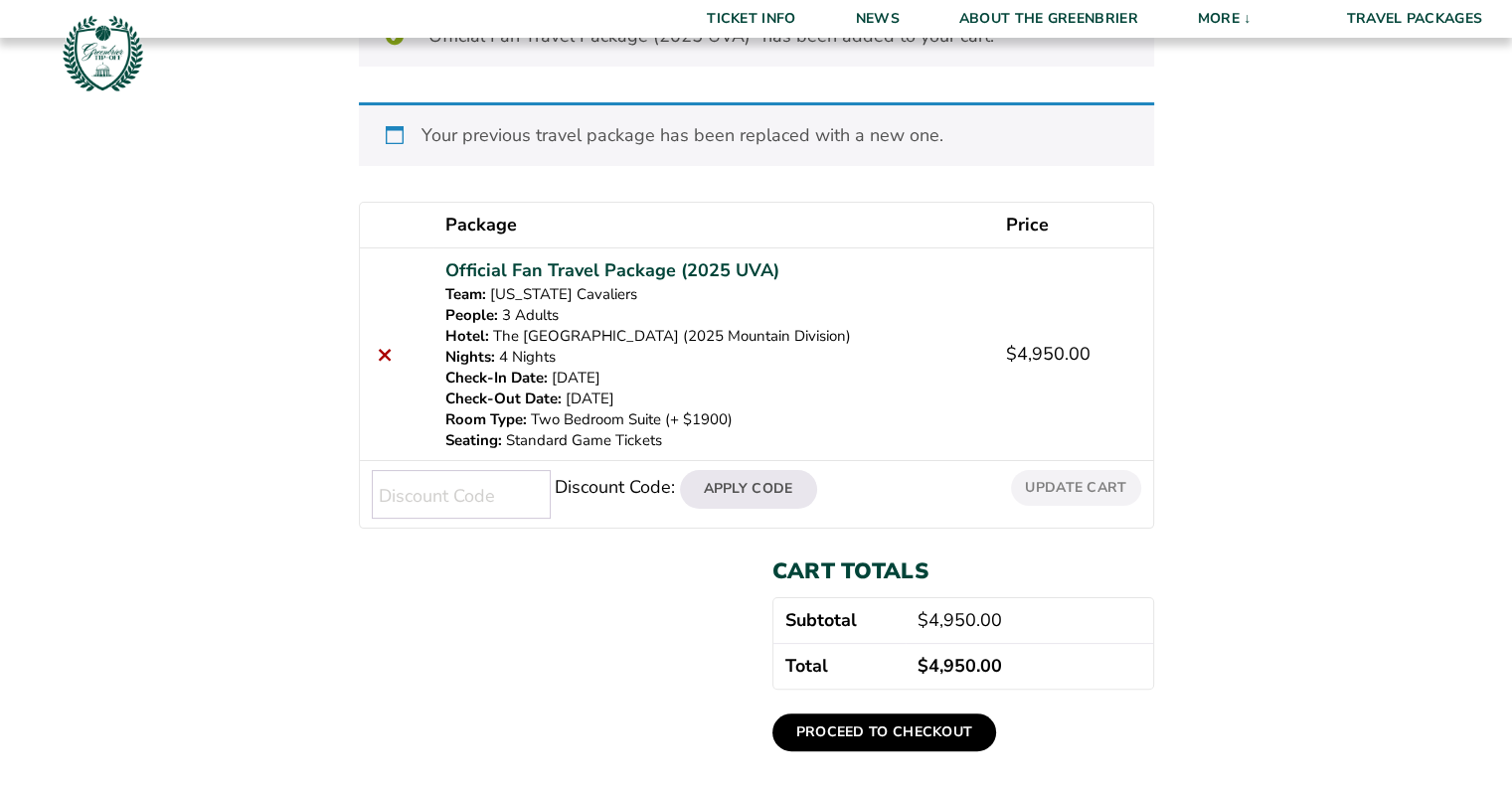 click on "Proceed to checkout" at bounding box center (885, 732) 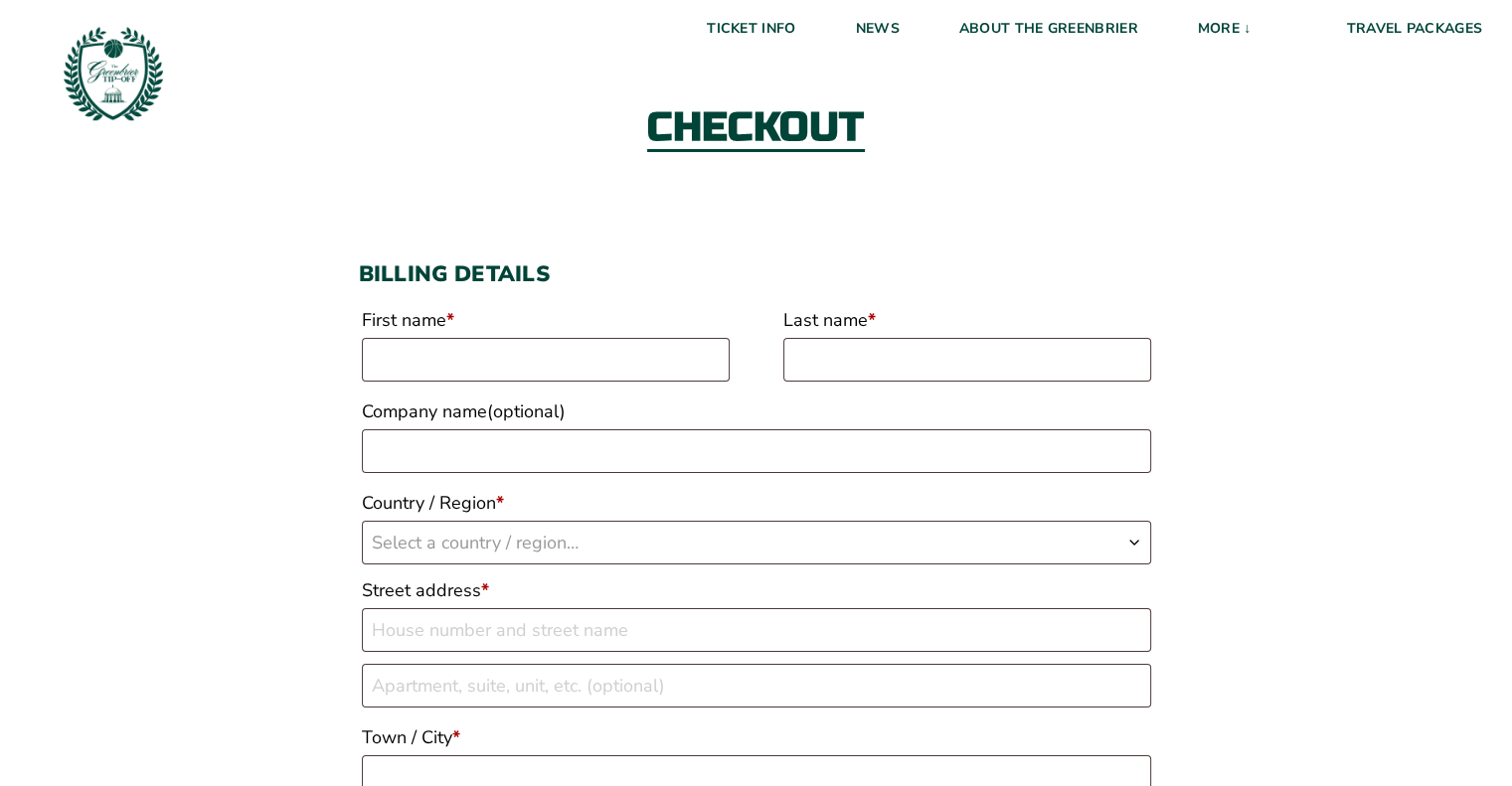 scroll, scrollTop: 99, scrollLeft: 0, axis: vertical 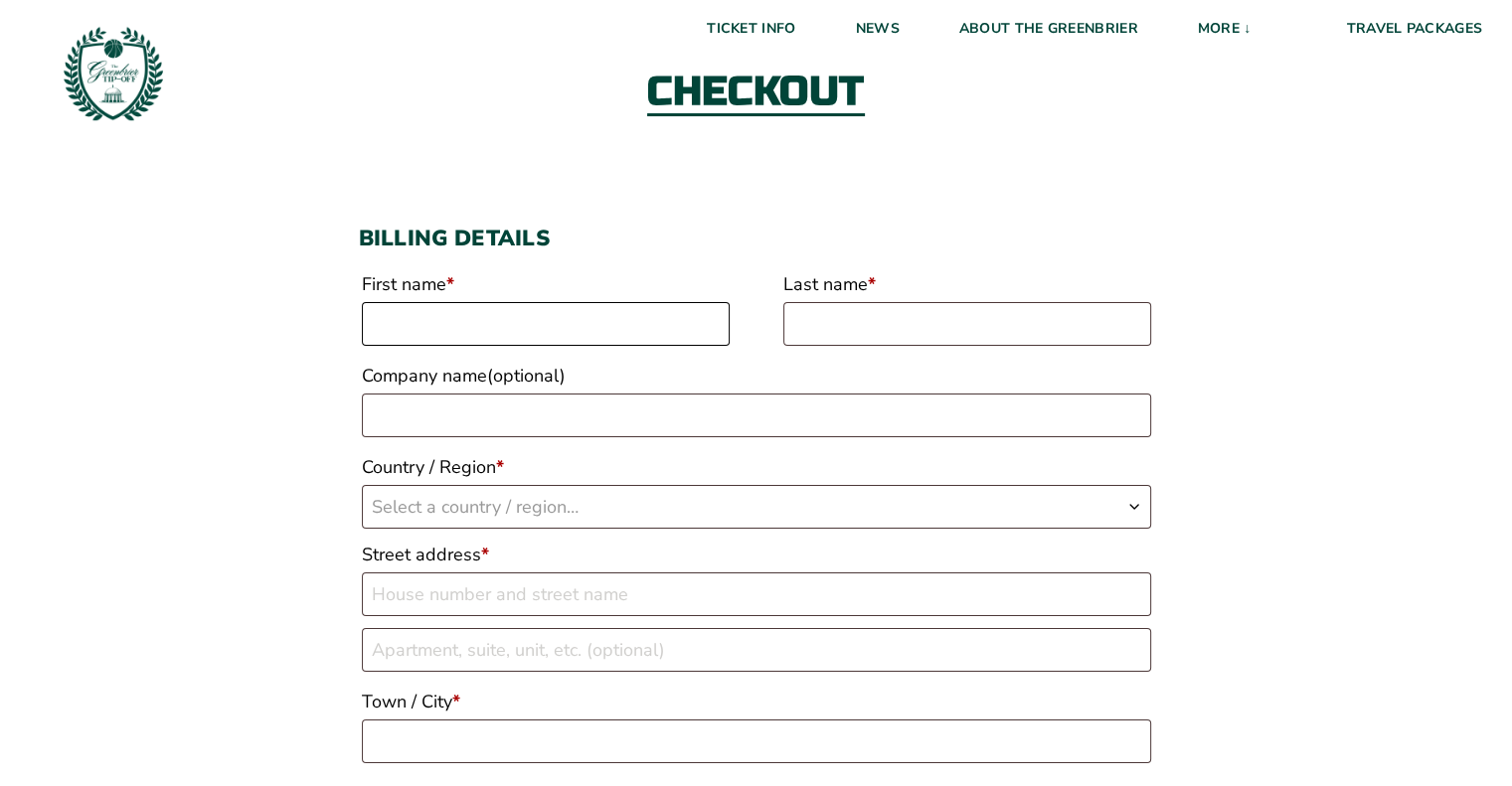 click on "First name  *" at bounding box center (546, 324) 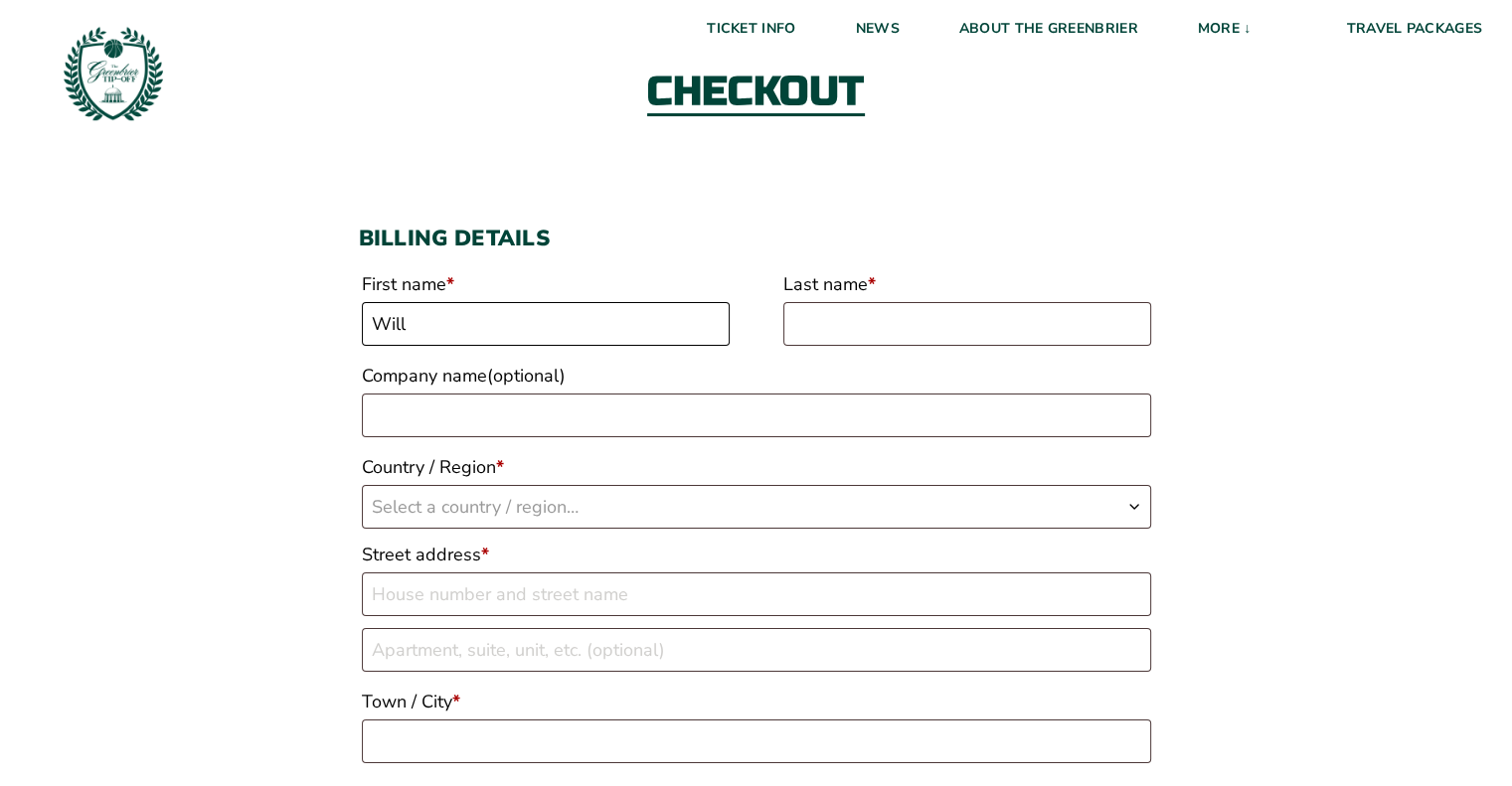 type on "Will" 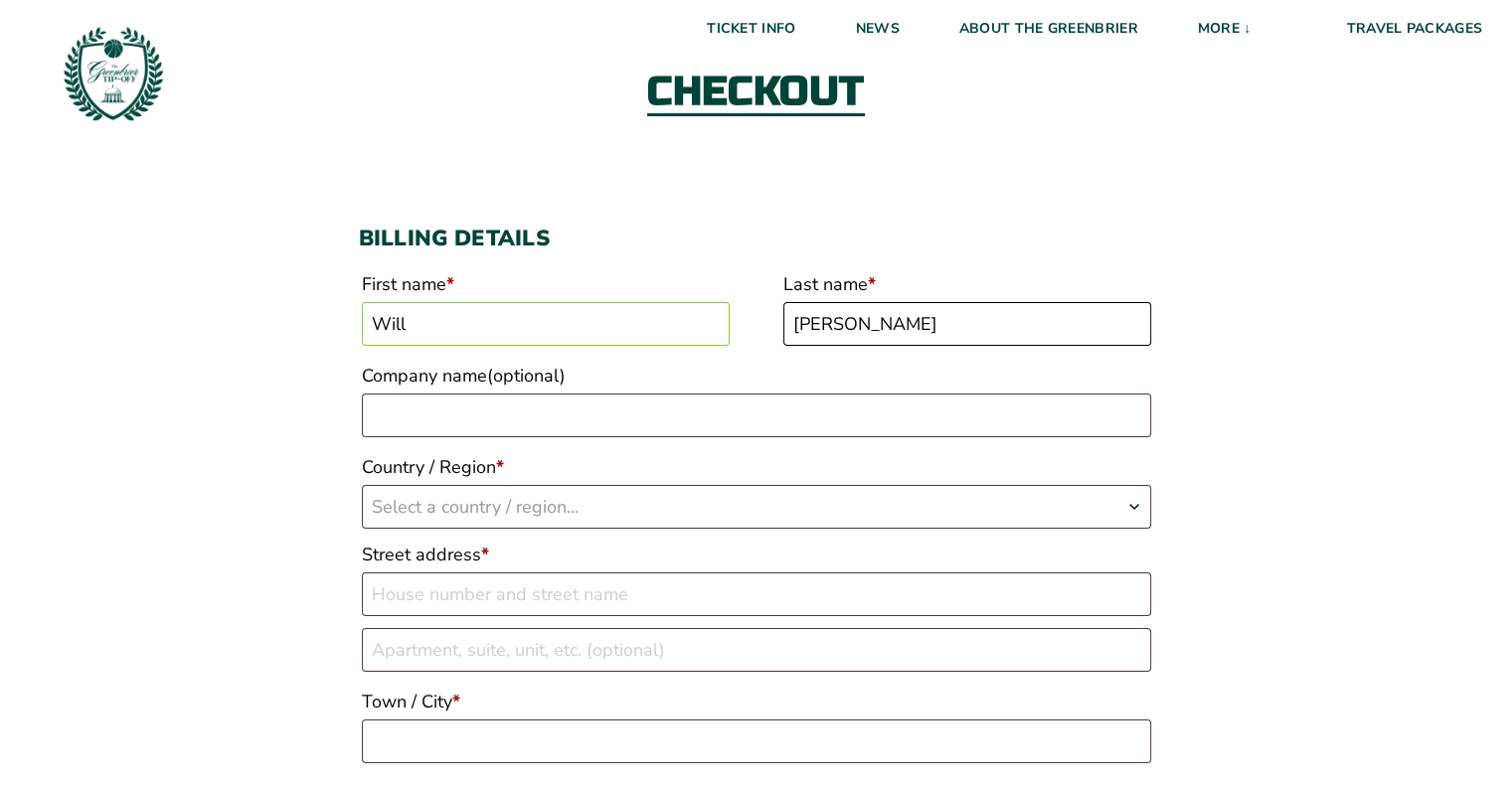 type on "[PERSON_NAME]" 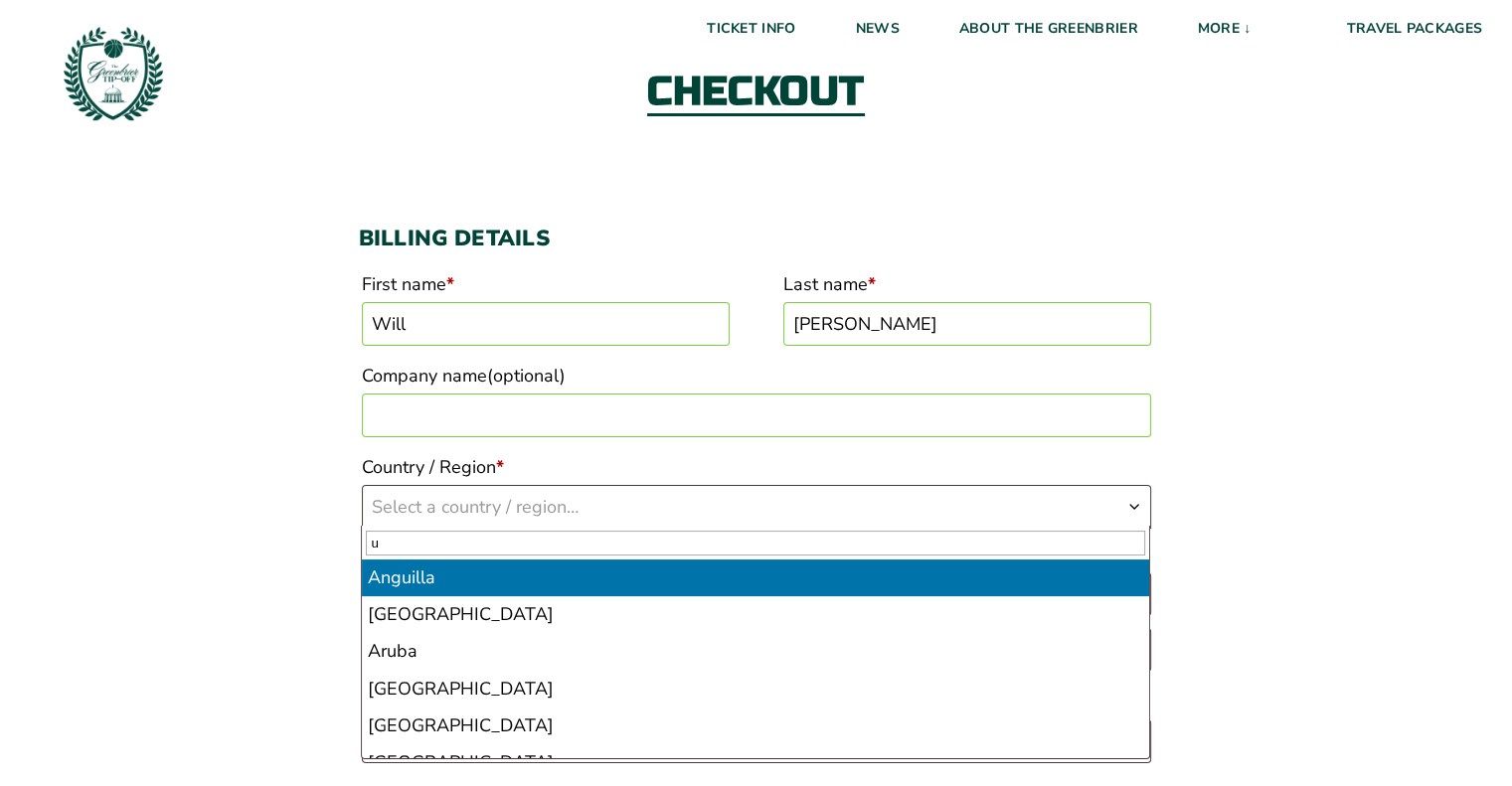 type 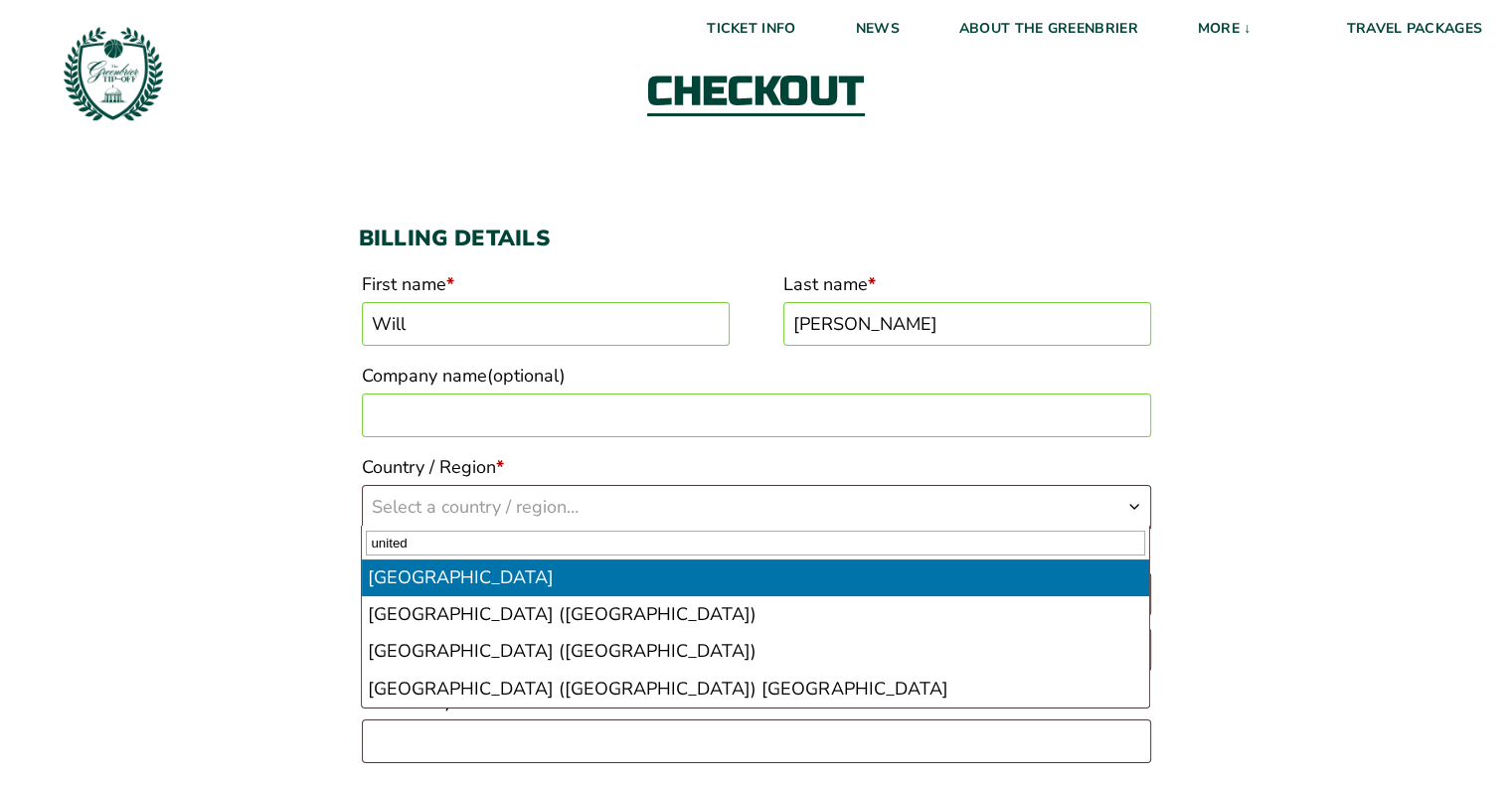 type on "united" 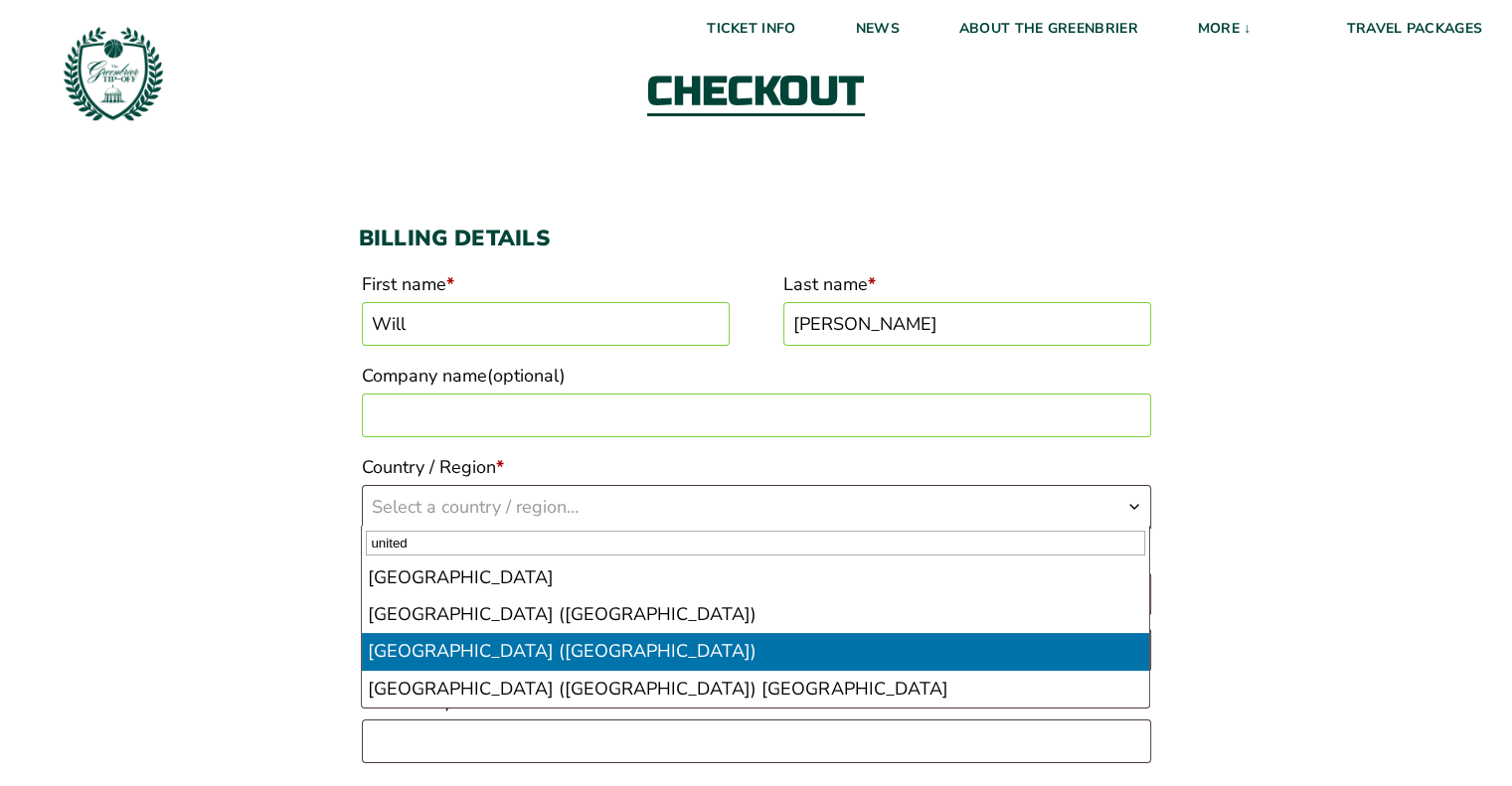 select on "US" 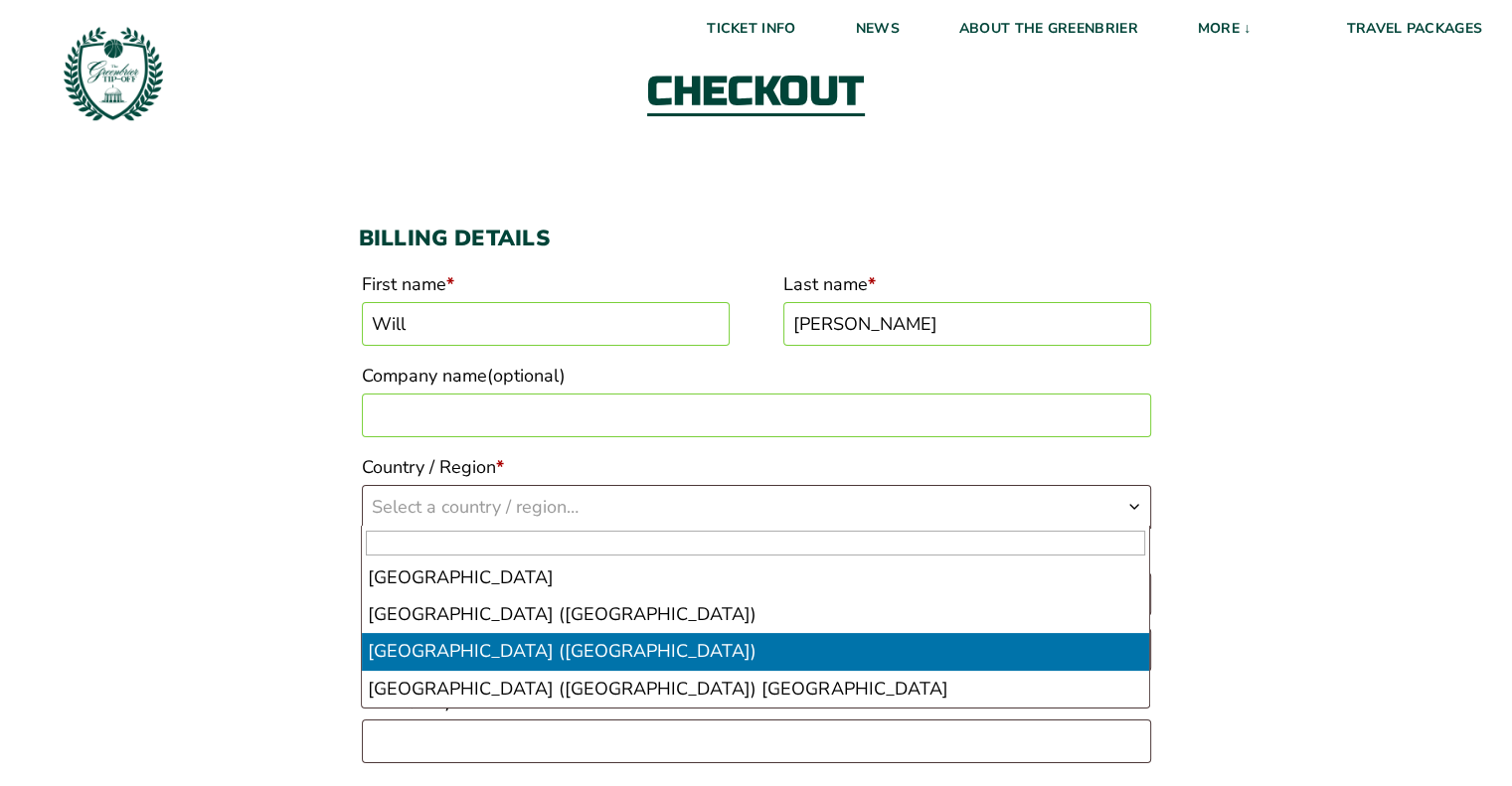 select on "US" 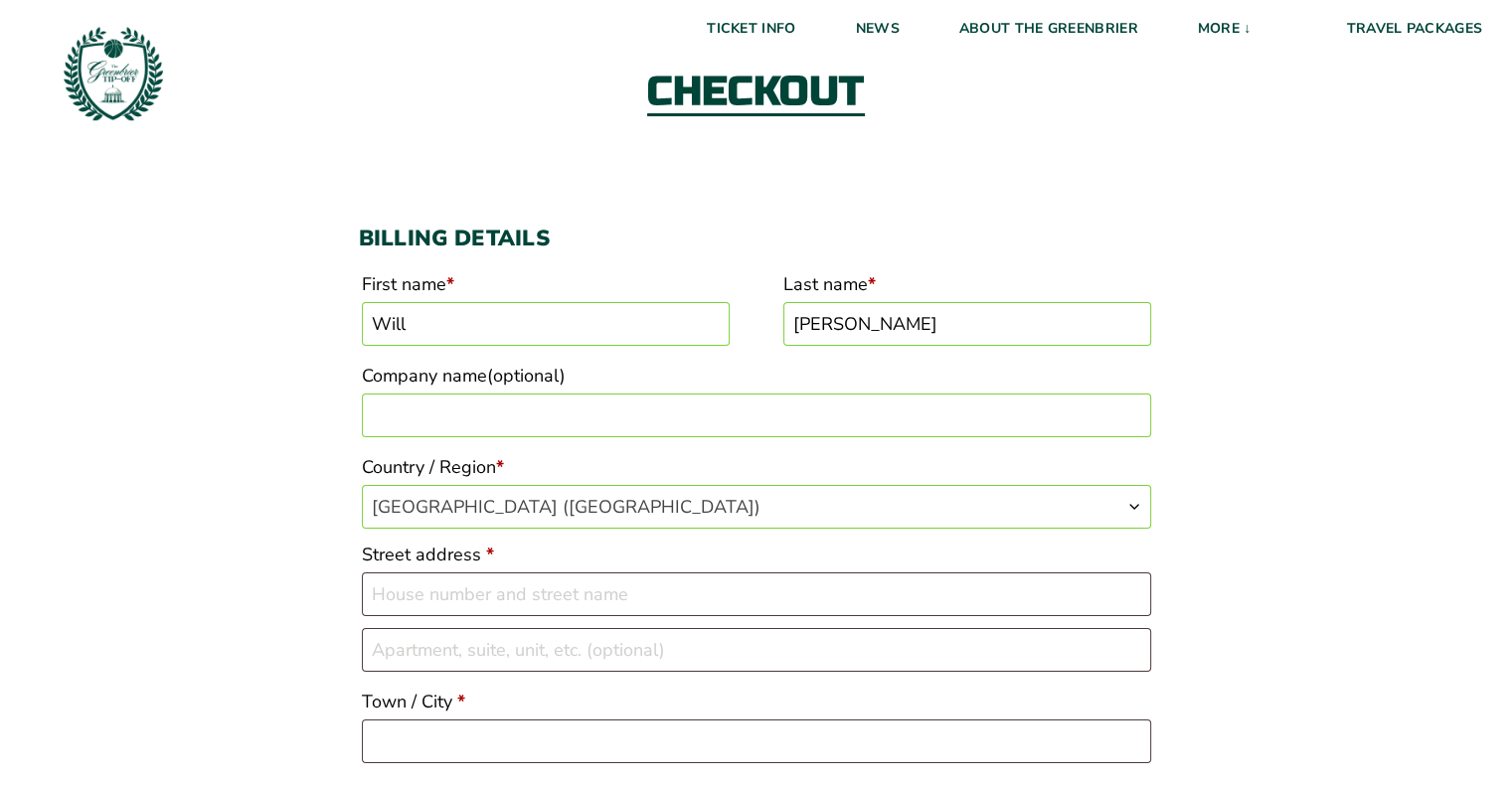click on "Will" at bounding box center [546, 324] 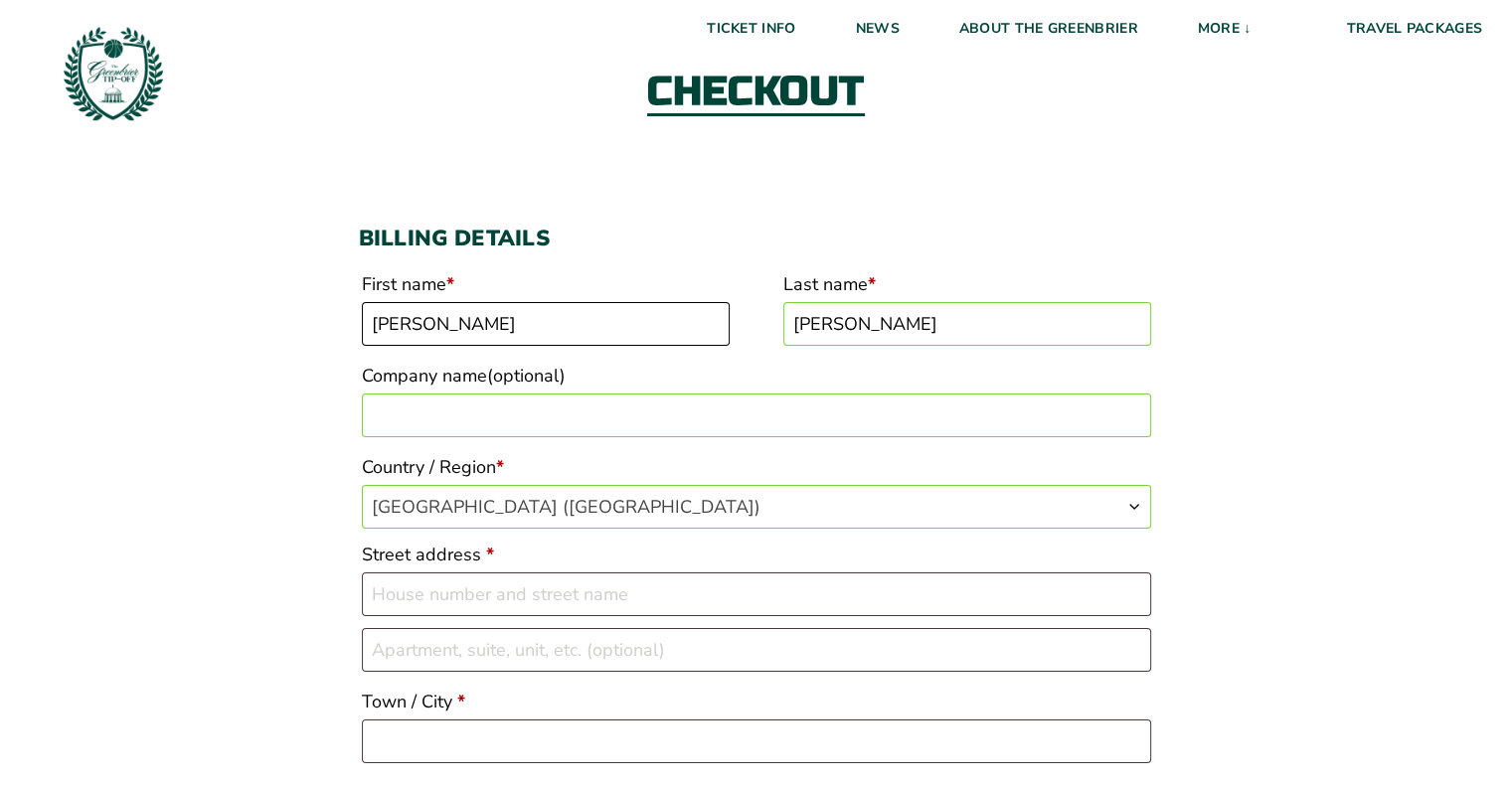 type on "William" 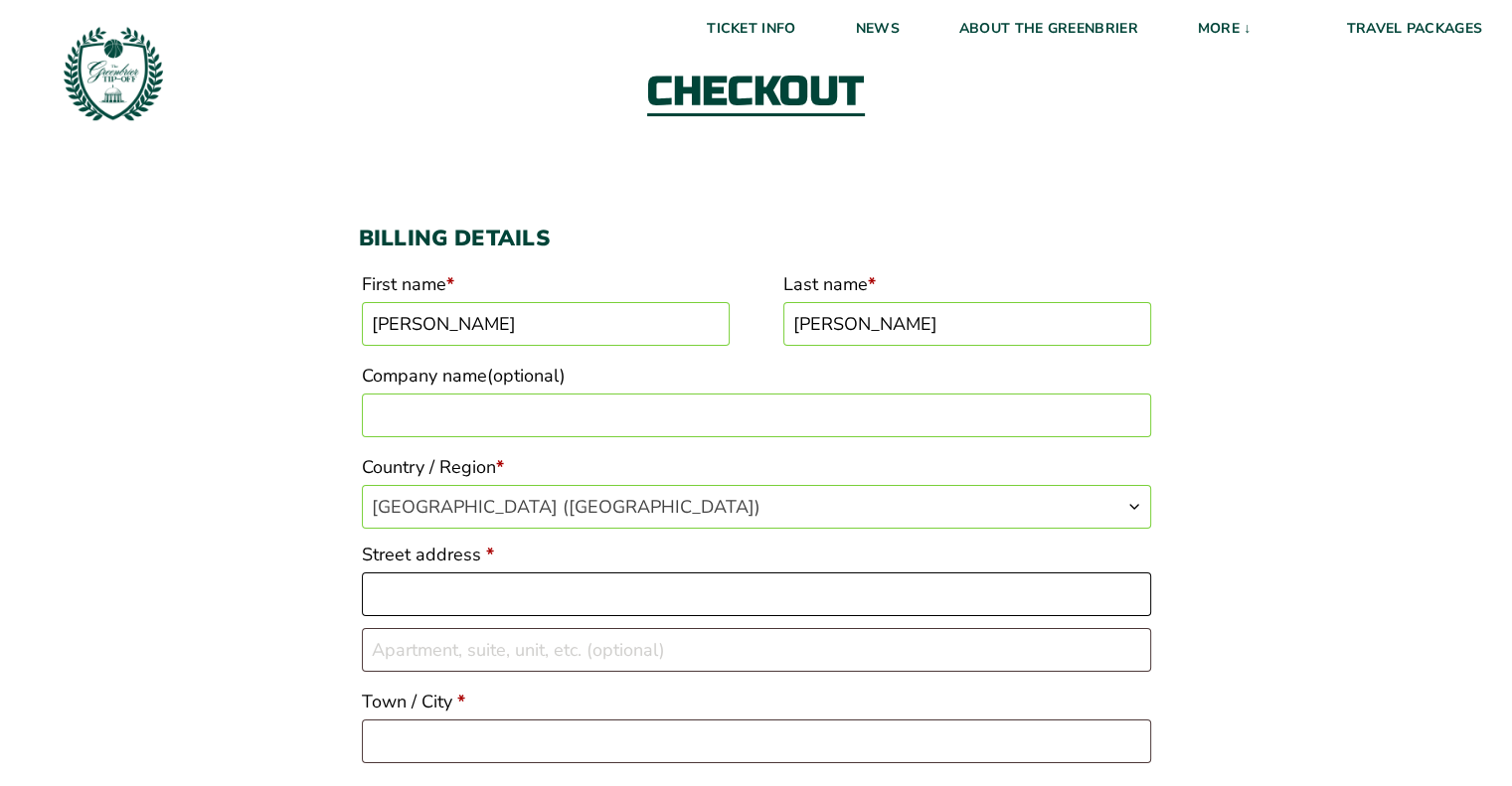 click on "Street address   *" at bounding box center (756, 594) 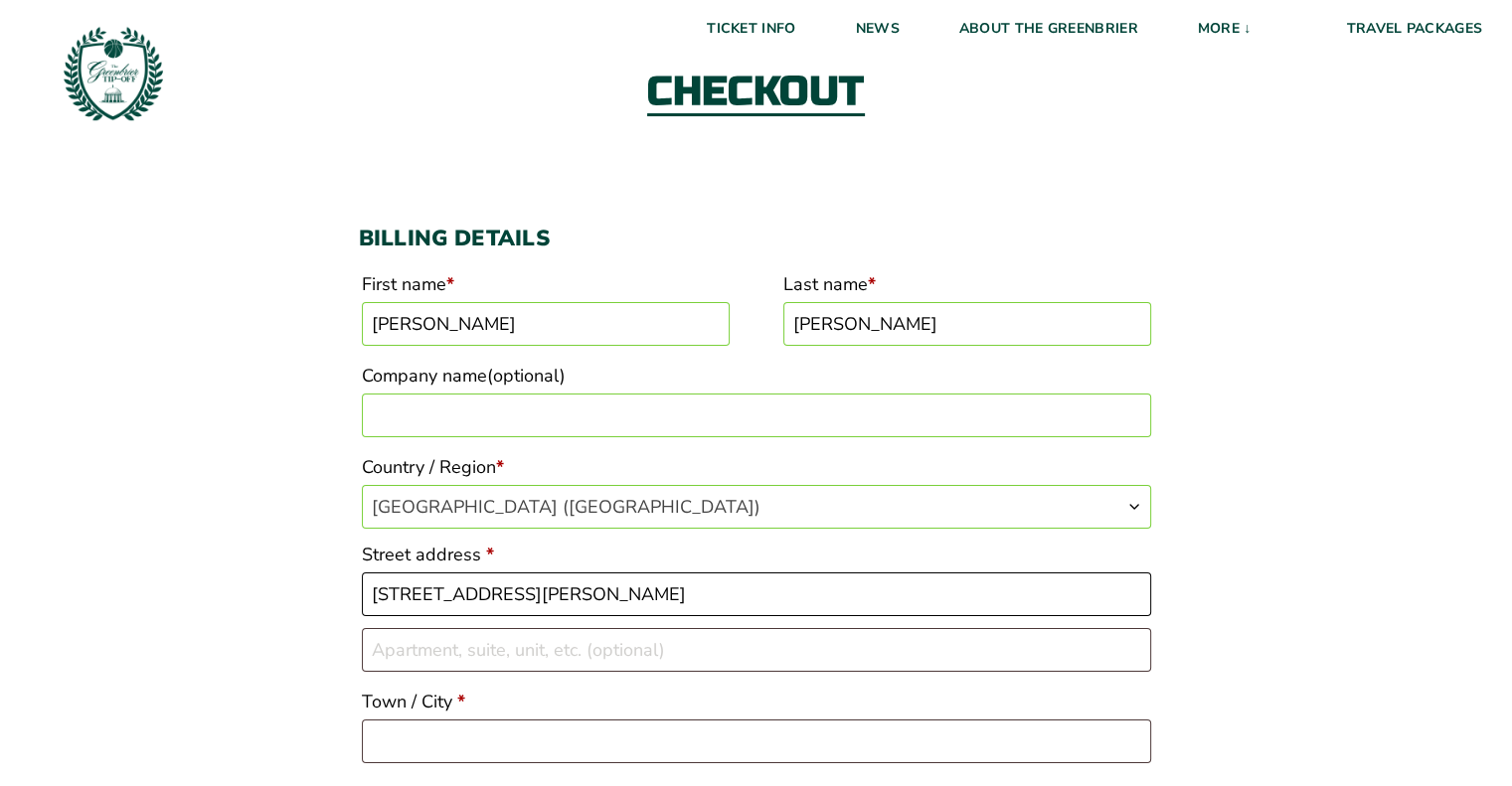 type on "[STREET_ADDRESS][PERSON_NAME]" 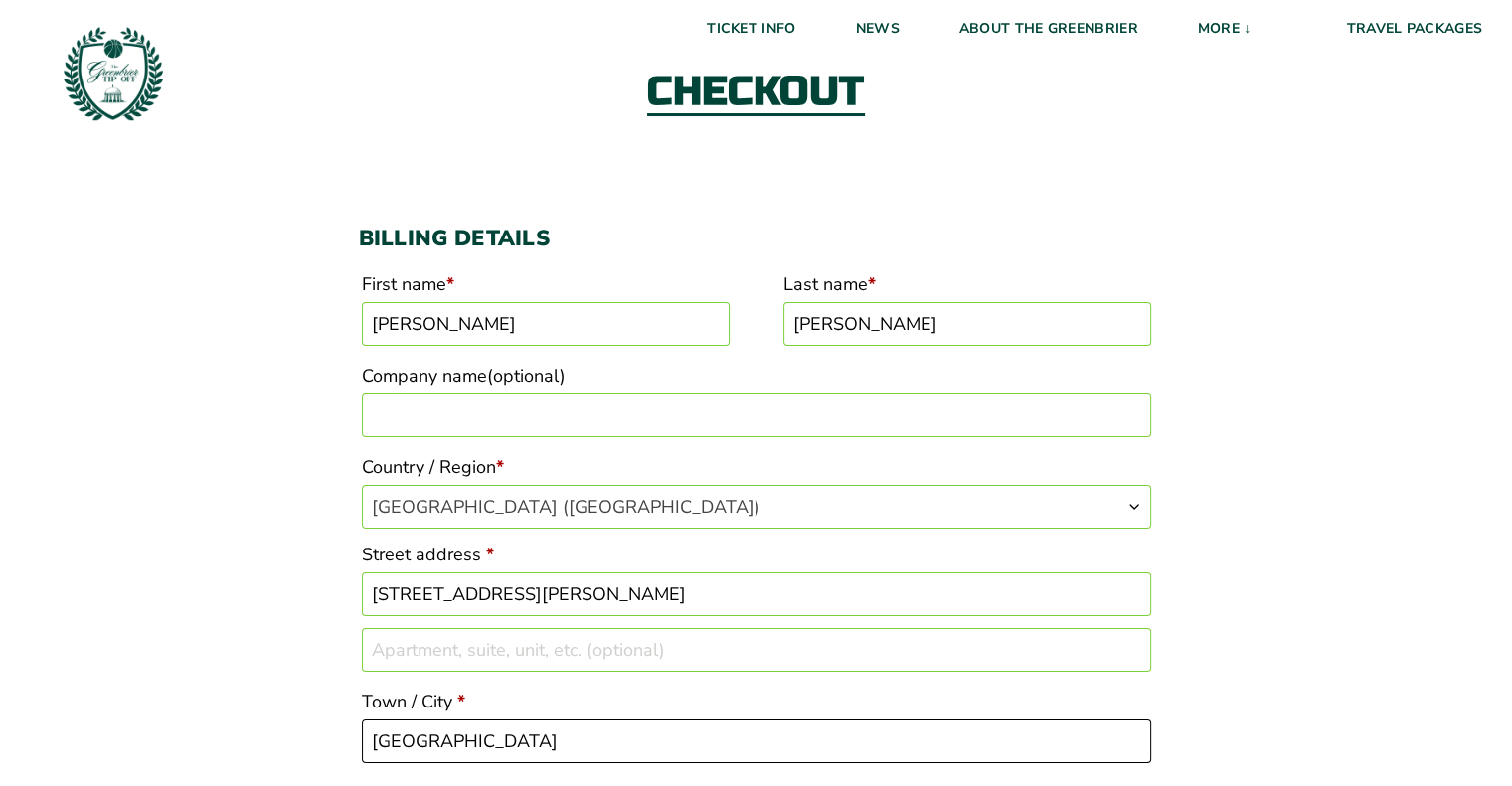 type on "Alexandria" 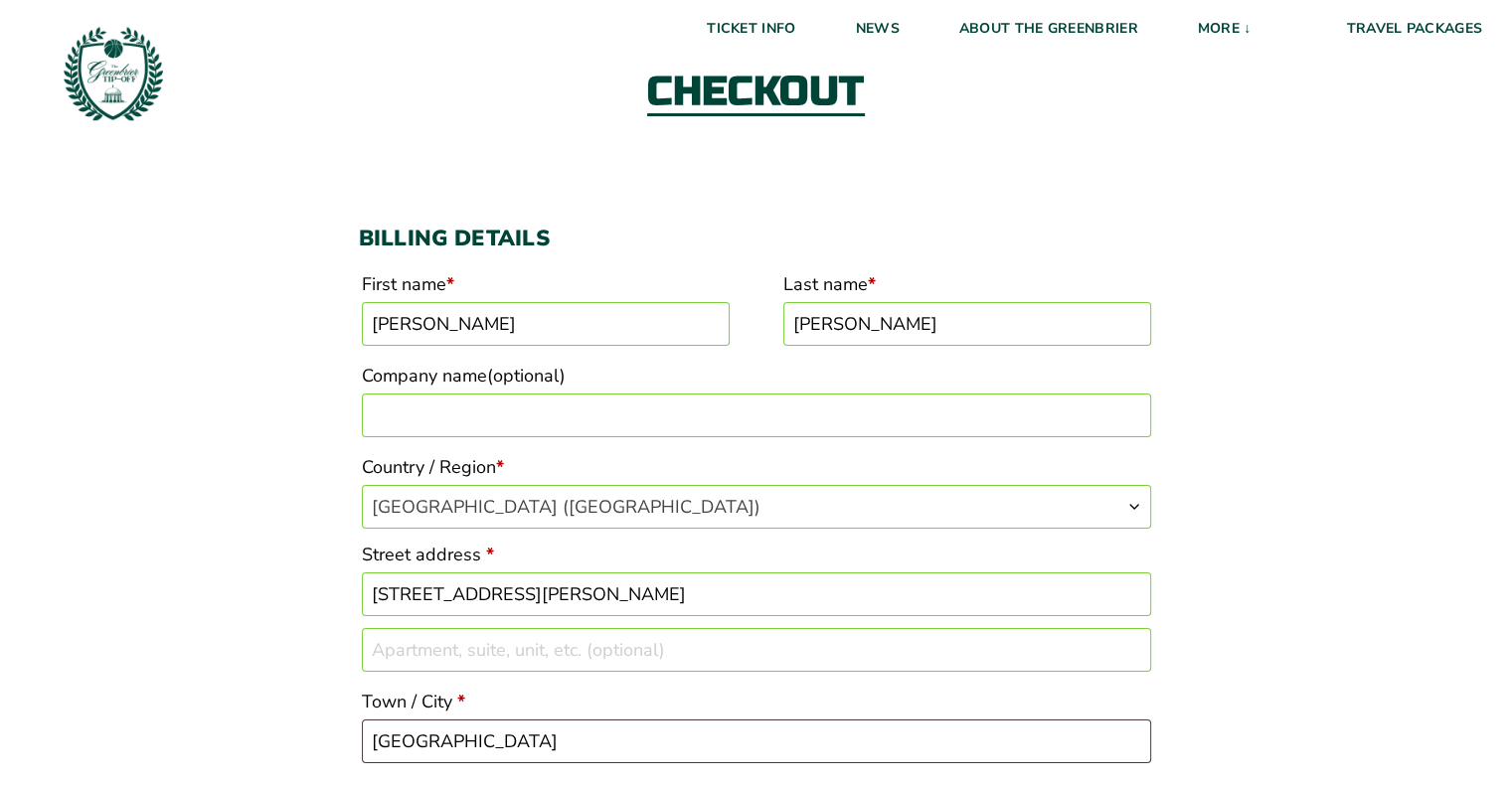 scroll, scrollTop: 541, scrollLeft: 0, axis: vertical 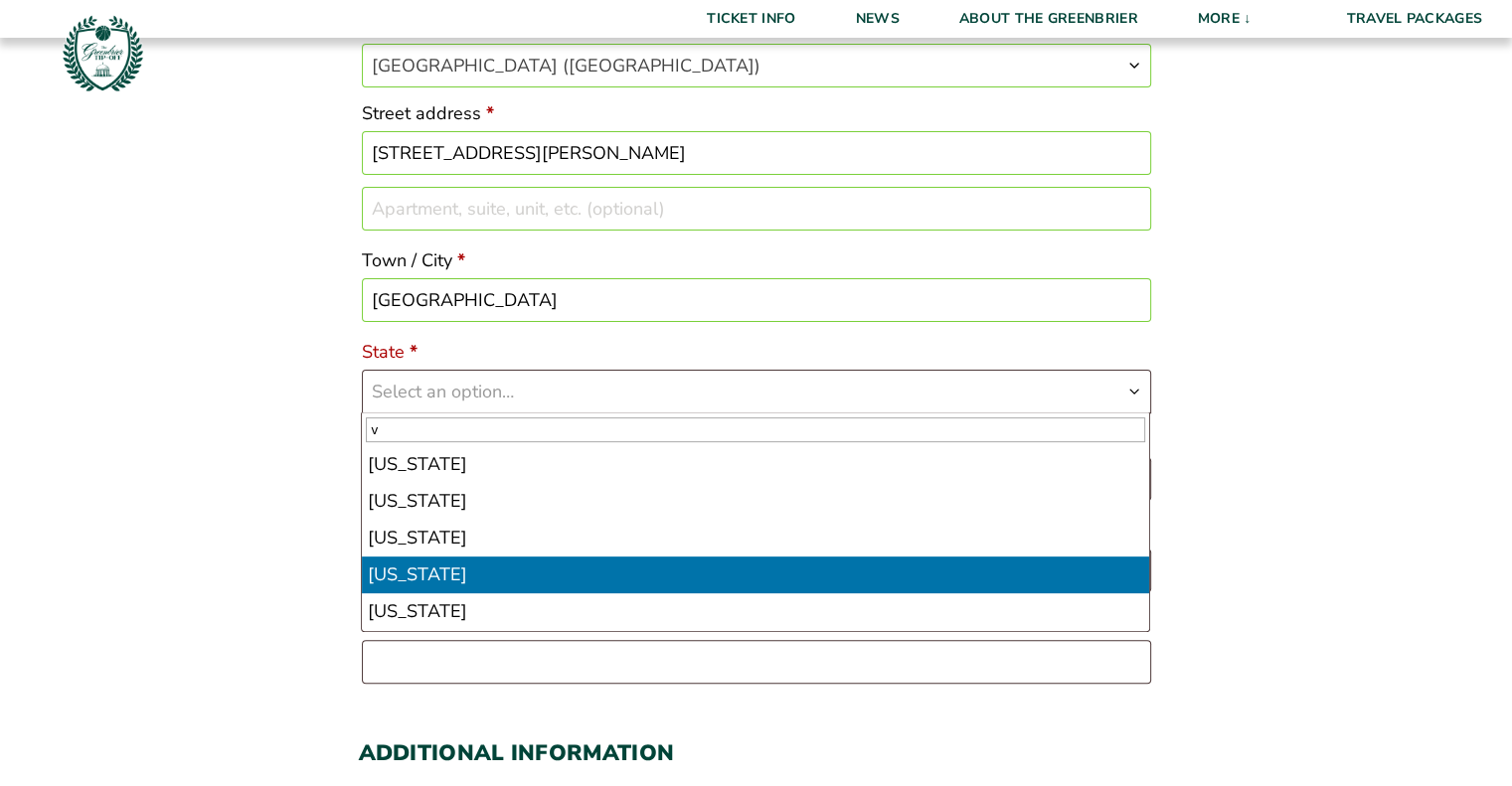 select on "VA" 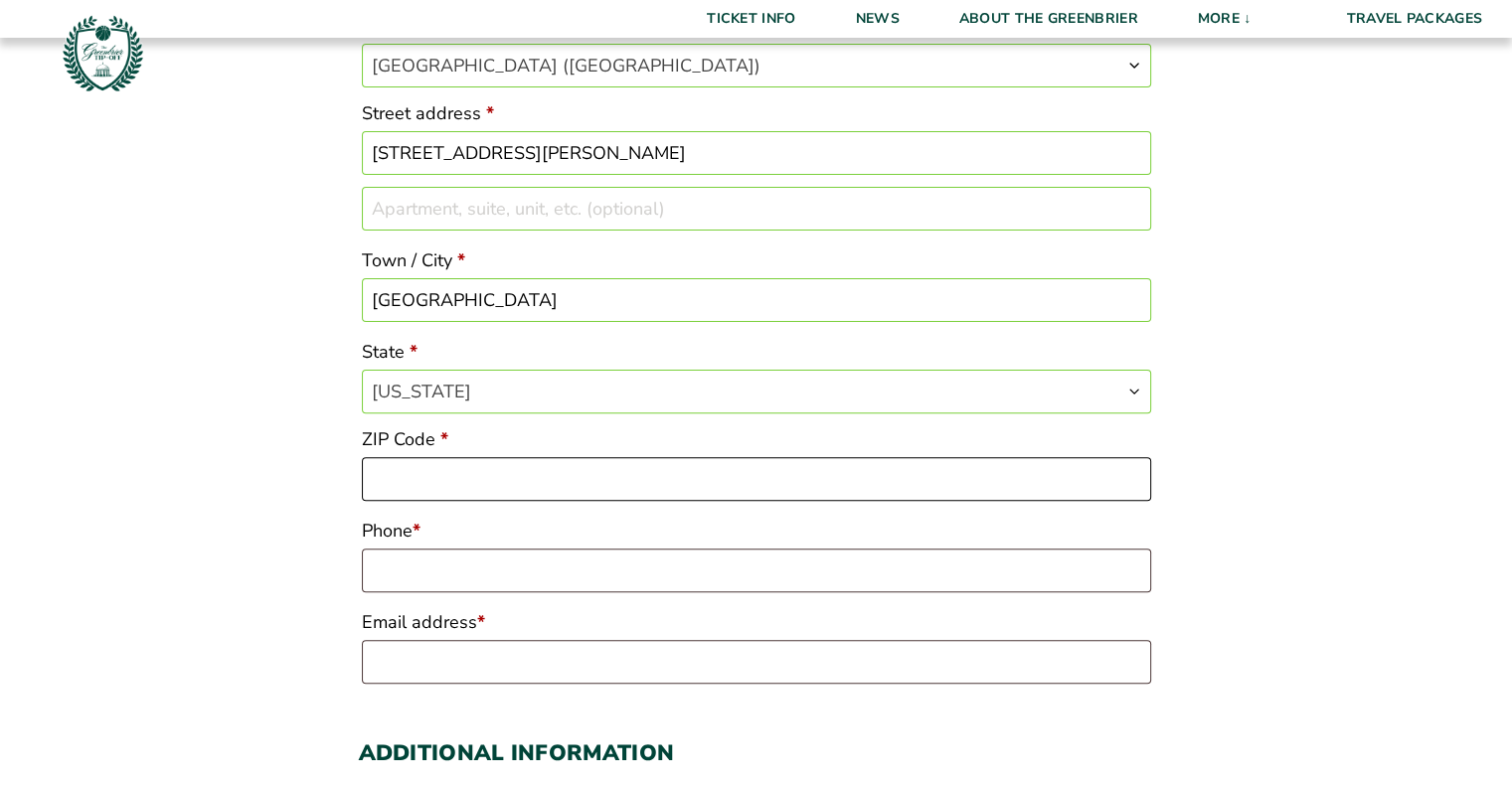 click on "ZIP Code   *" at bounding box center [756, 479] 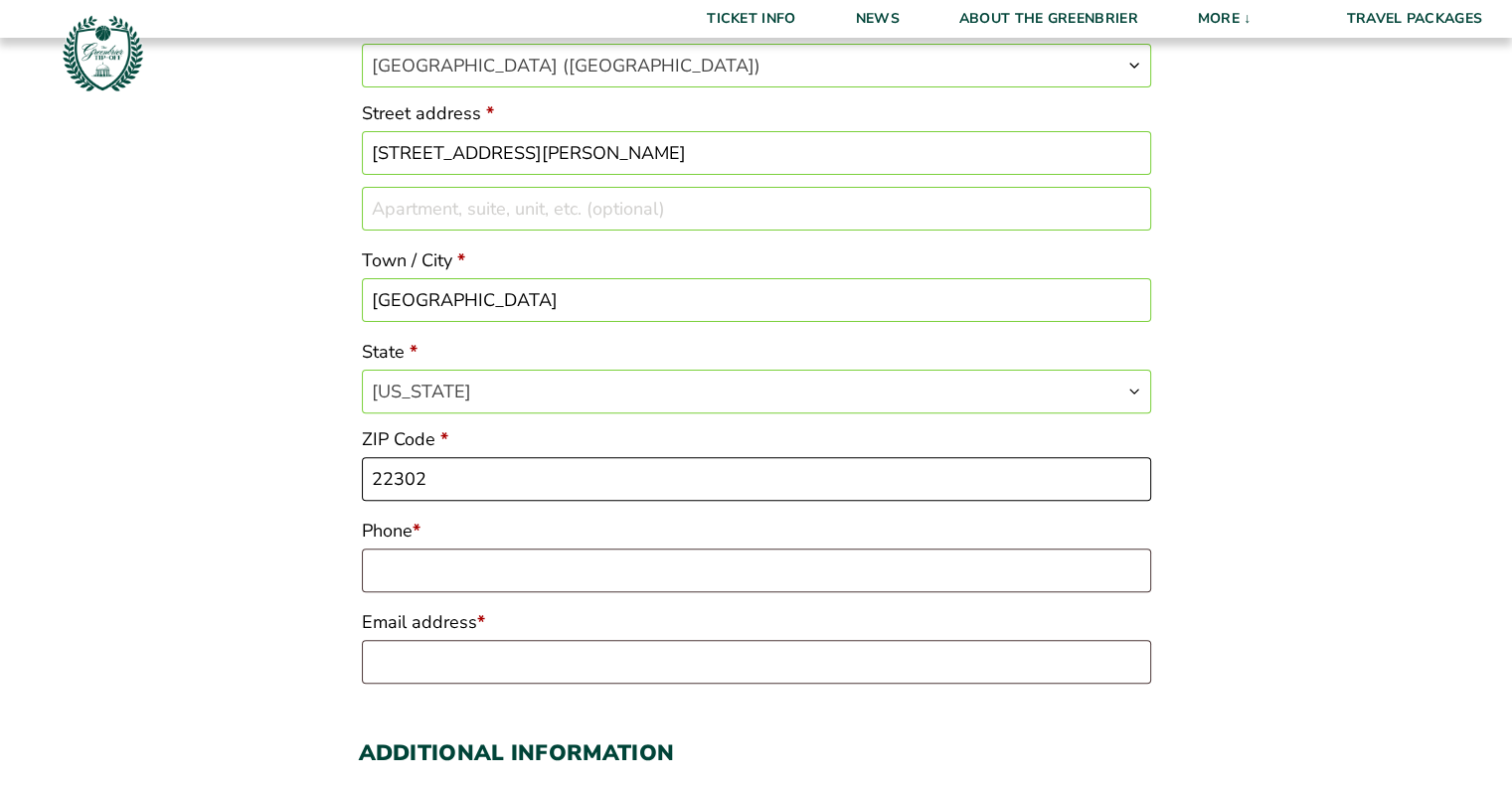 type on "22302" 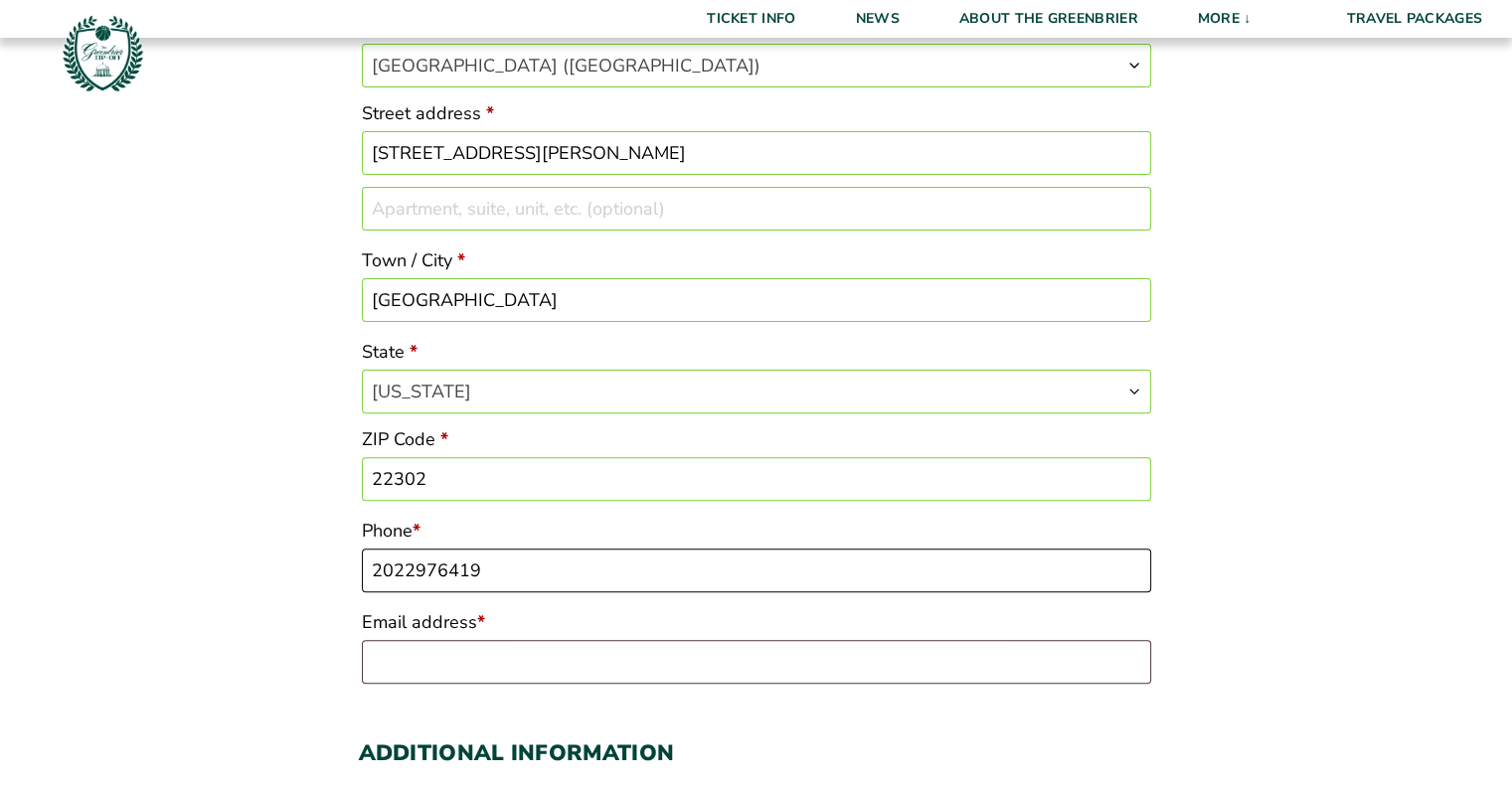 type on "2022976419" 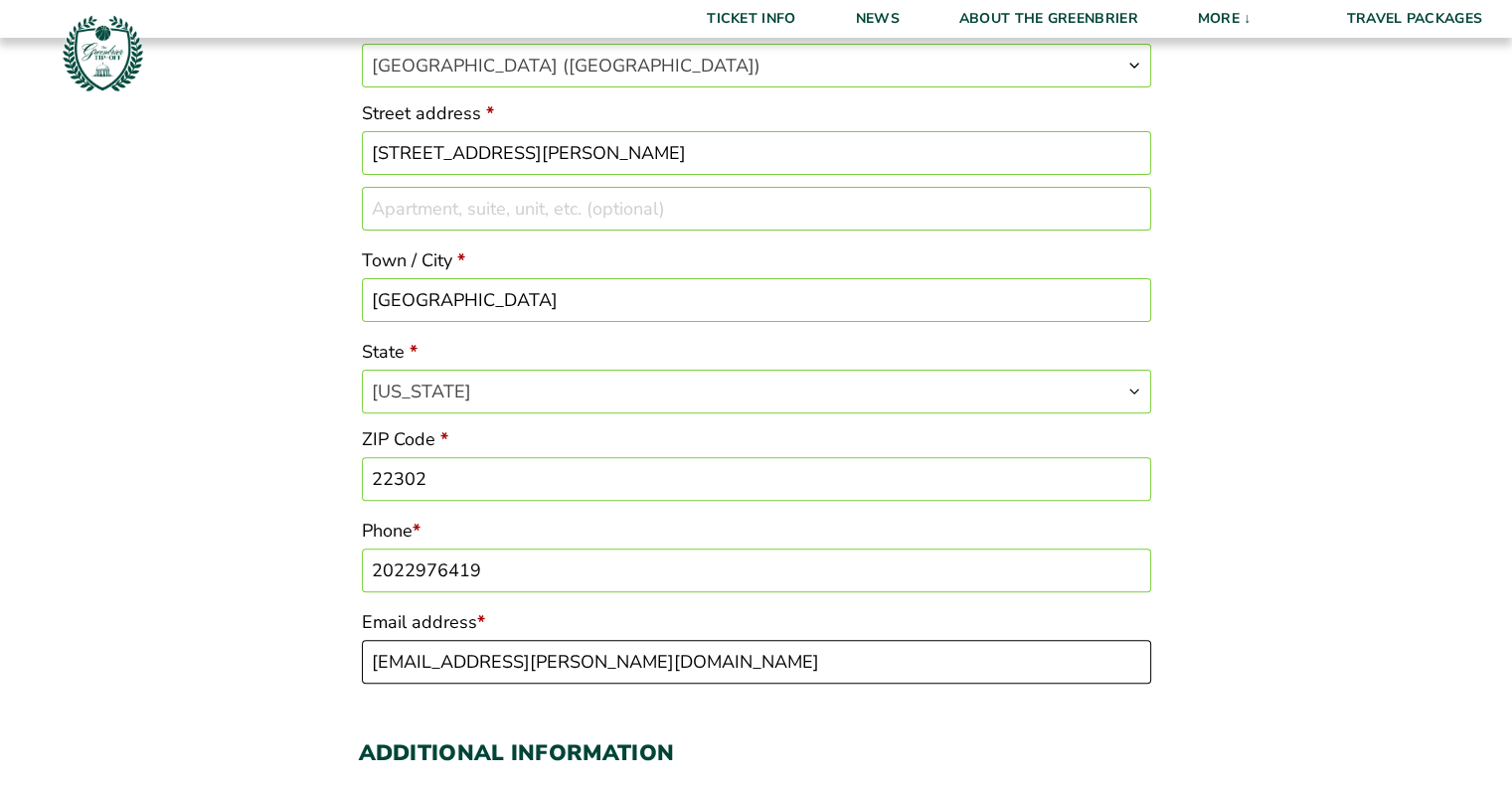 type on "[EMAIL_ADDRESS][PERSON_NAME][DOMAIN_NAME]" 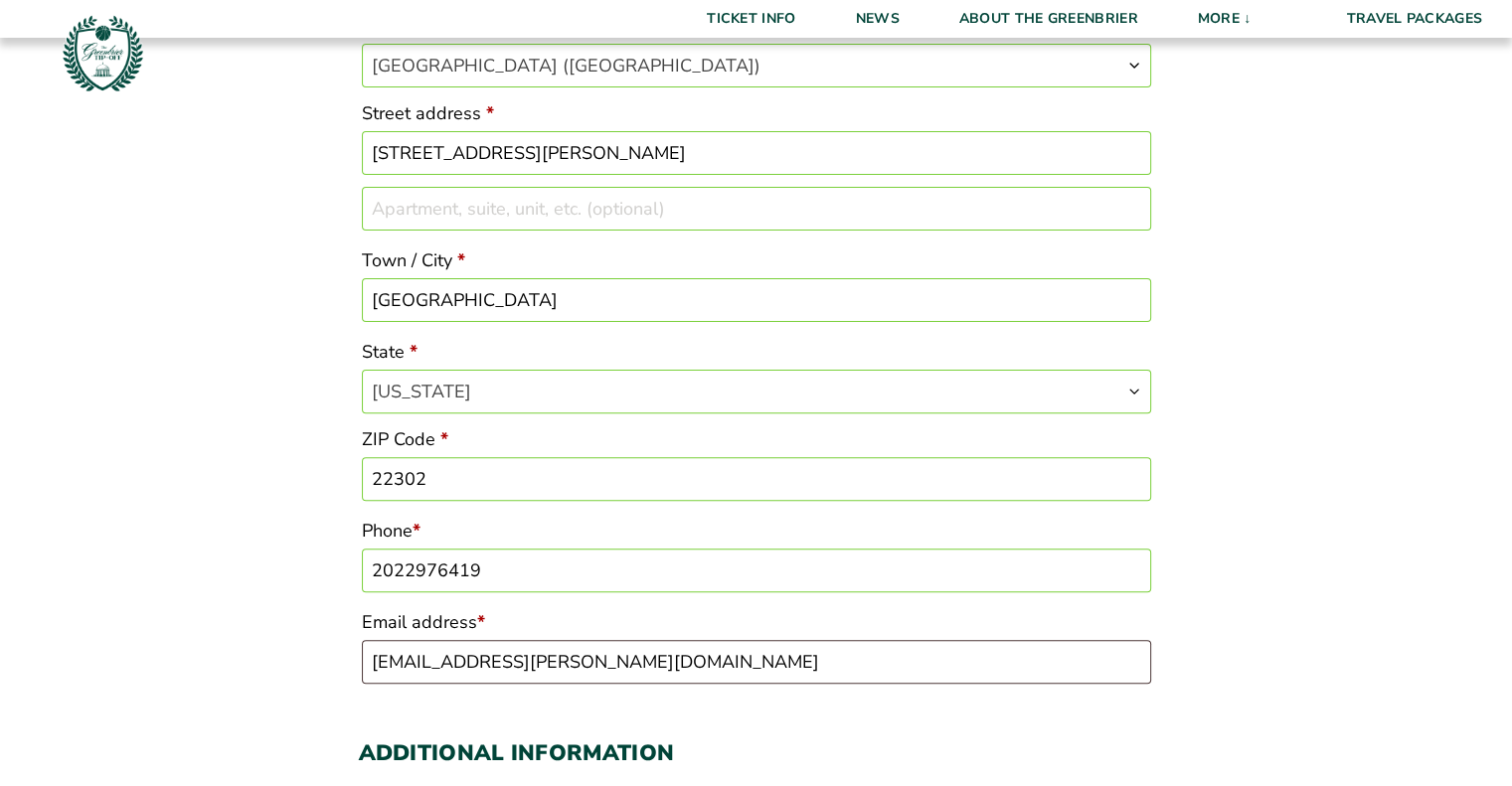 click on "Checkout
Discount Code:
Apply Code
Billing details
First name  * William Last name  * Watts Company name  (optional) Country / Region  * Select a country / region… Afghanistan Åland Islands Albania Algeria American Samoa Andorra Angola Anguilla Antarctica Antigua and Barbuda Argentina Armenia Aruba Australia Austria Azerbaijan Bahamas Bahrain Bangladesh Barbados Belarus Belau Belgium Belize Benin Bermuda Bhutan Bolivia Bonaire, Saint Eustatius and Saba Bosnia and Herzegovina Botswana Bouvet Island Brazil British Indian Ocean Territory Brunei Bulgaria Burkina Faso Burundi Cambodia Cameroon Canada Cape Verde Cayman Islands Central African Republic Chad Chile China Christmas Island Cocos (Keeling) Islands Colombia Comoros Congo (Brazzaville) Congo (Kinshasa) Cook Islands Costa Rica Croatia Cuba Curaçao Cyprus Czech Republic Denmark Djibouti Dominica Ecuador Egypt" at bounding box center [756, 859] 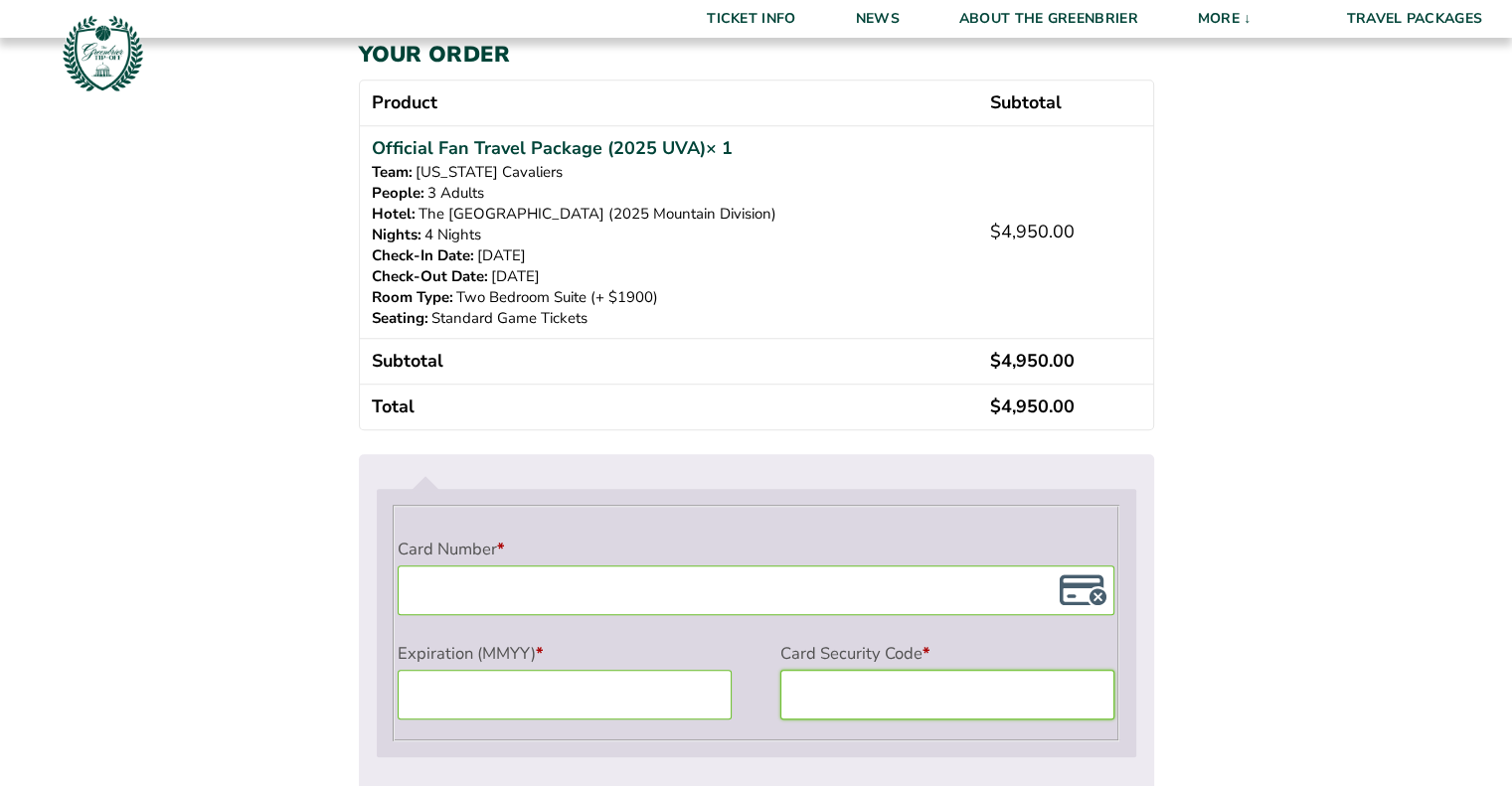 scroll, scrollTop: 1534, scrollLeft: 0, axis: vertical 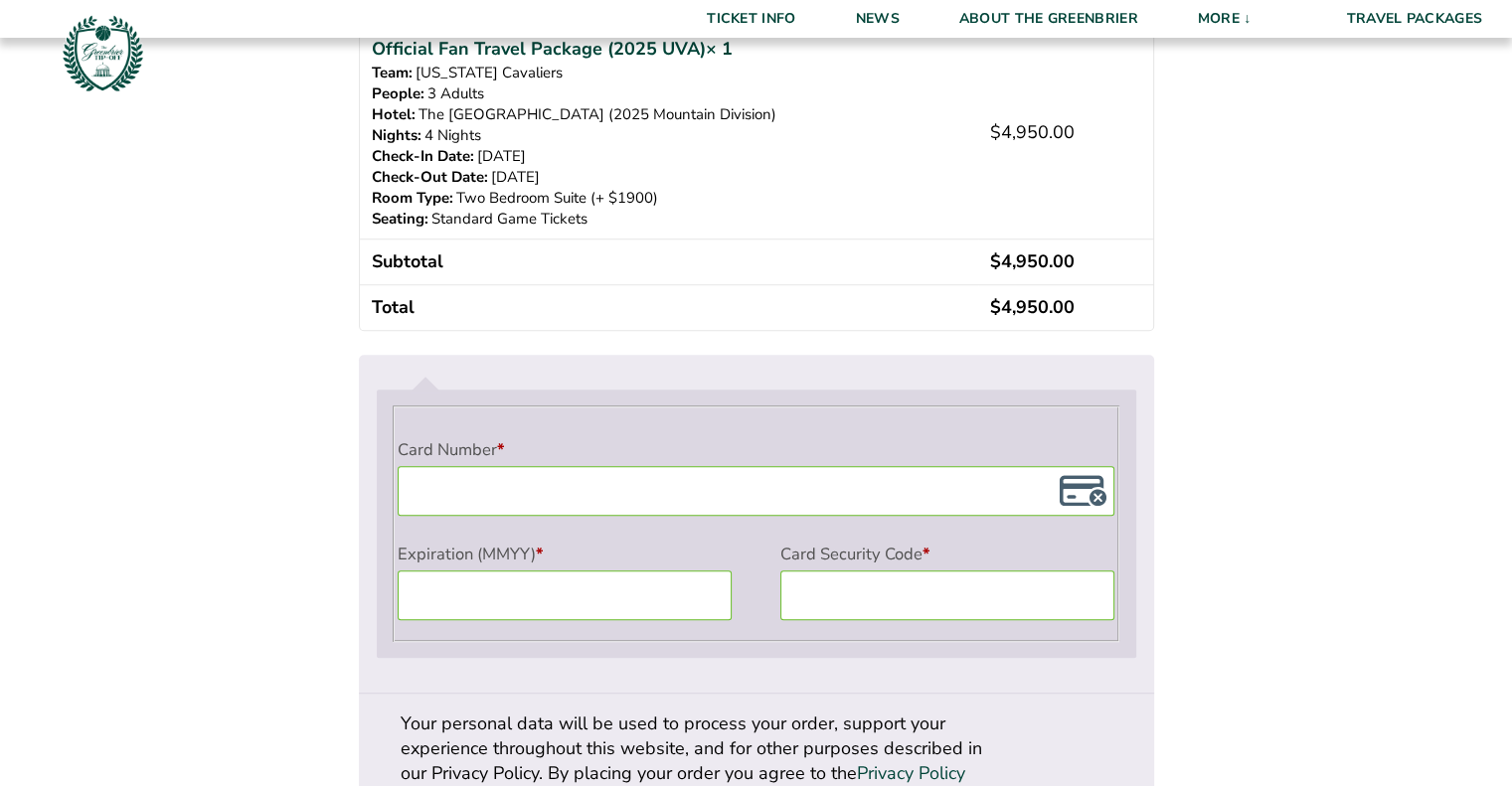 click on "Place order" at bounding box center [1061, 1141] 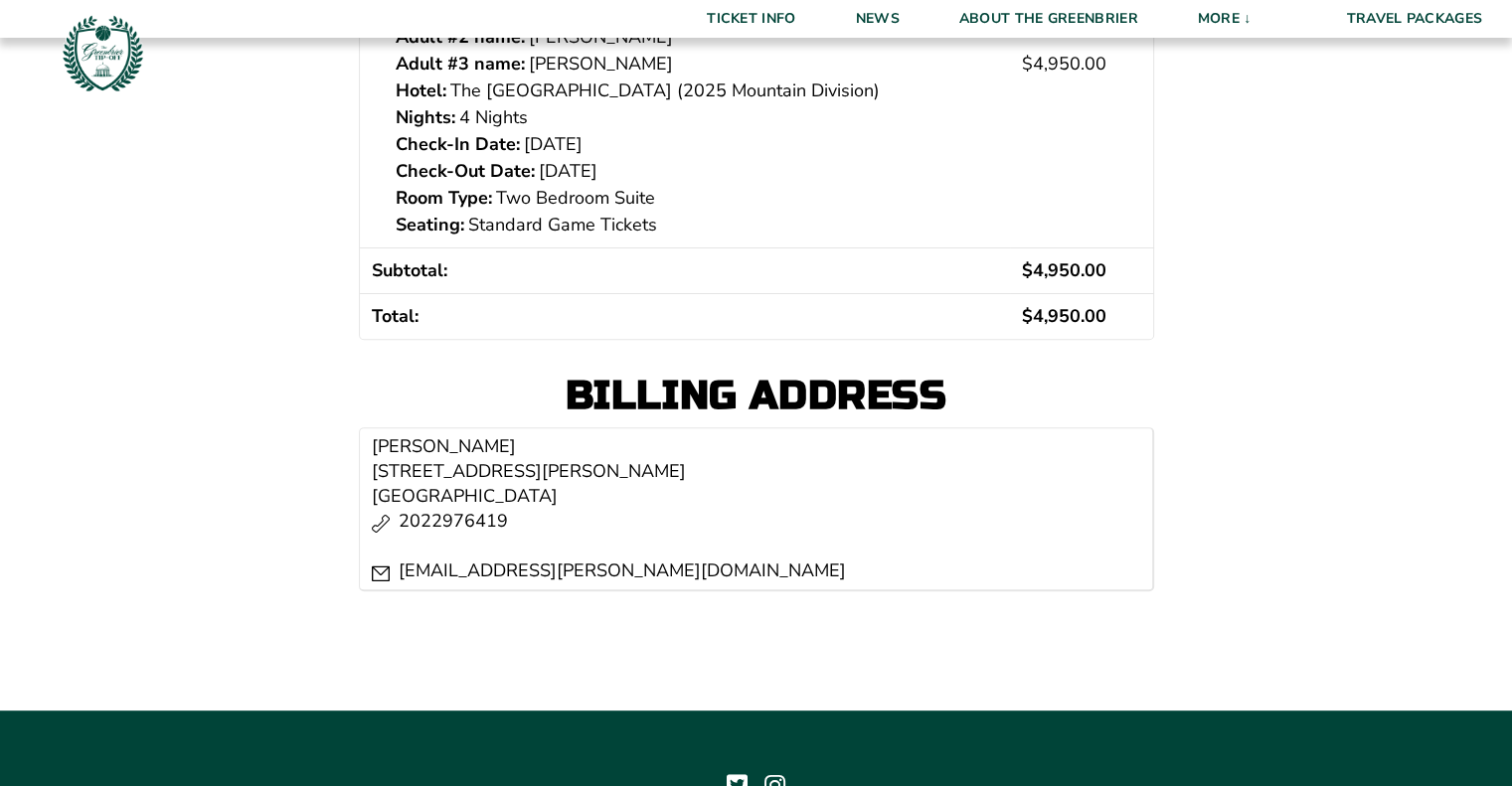 scroll, scrollTop: 497, scrollLeft: 0, axis: vertical 